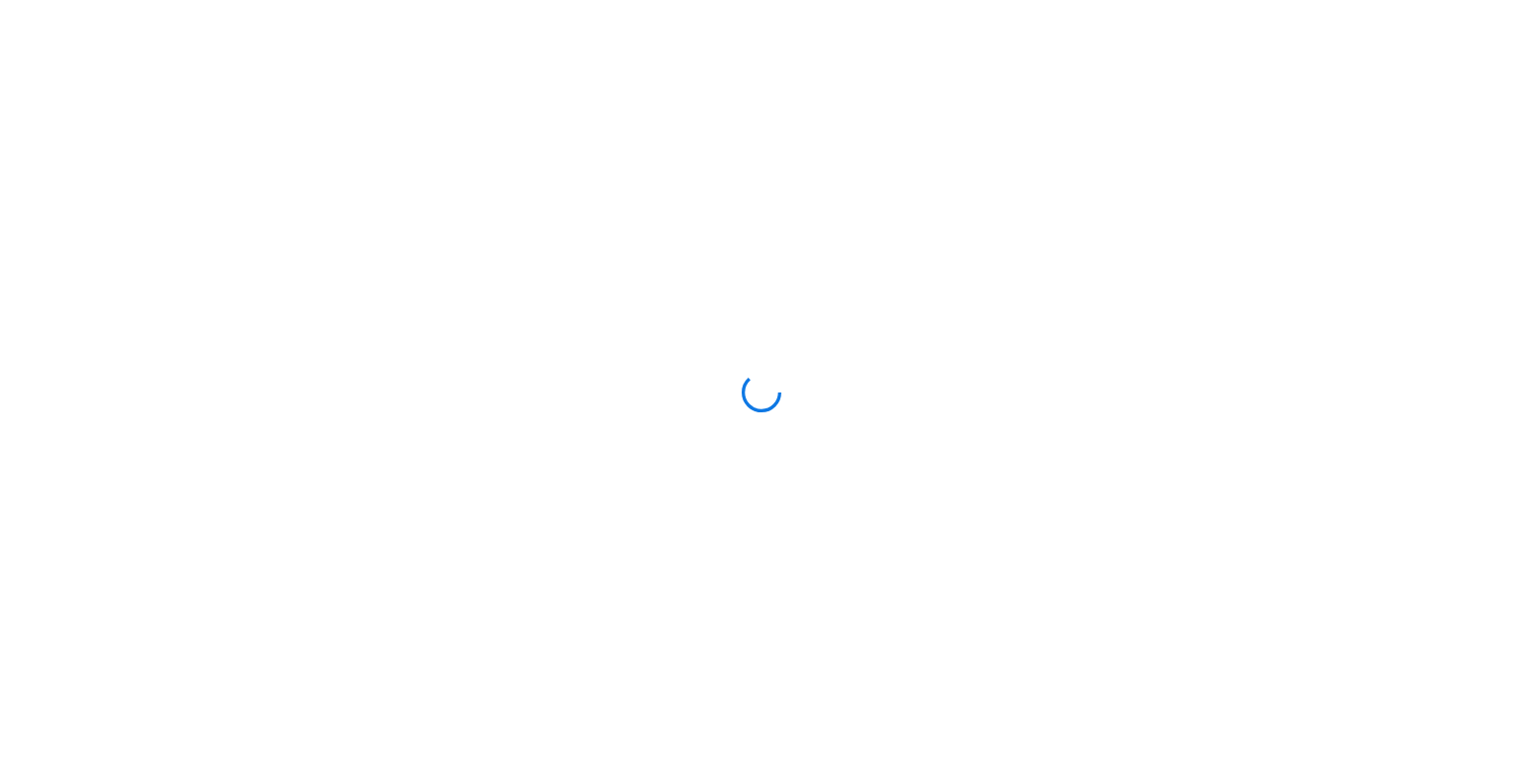 scroll, scrollTop: 0, scrollLeft: 0, axis: both 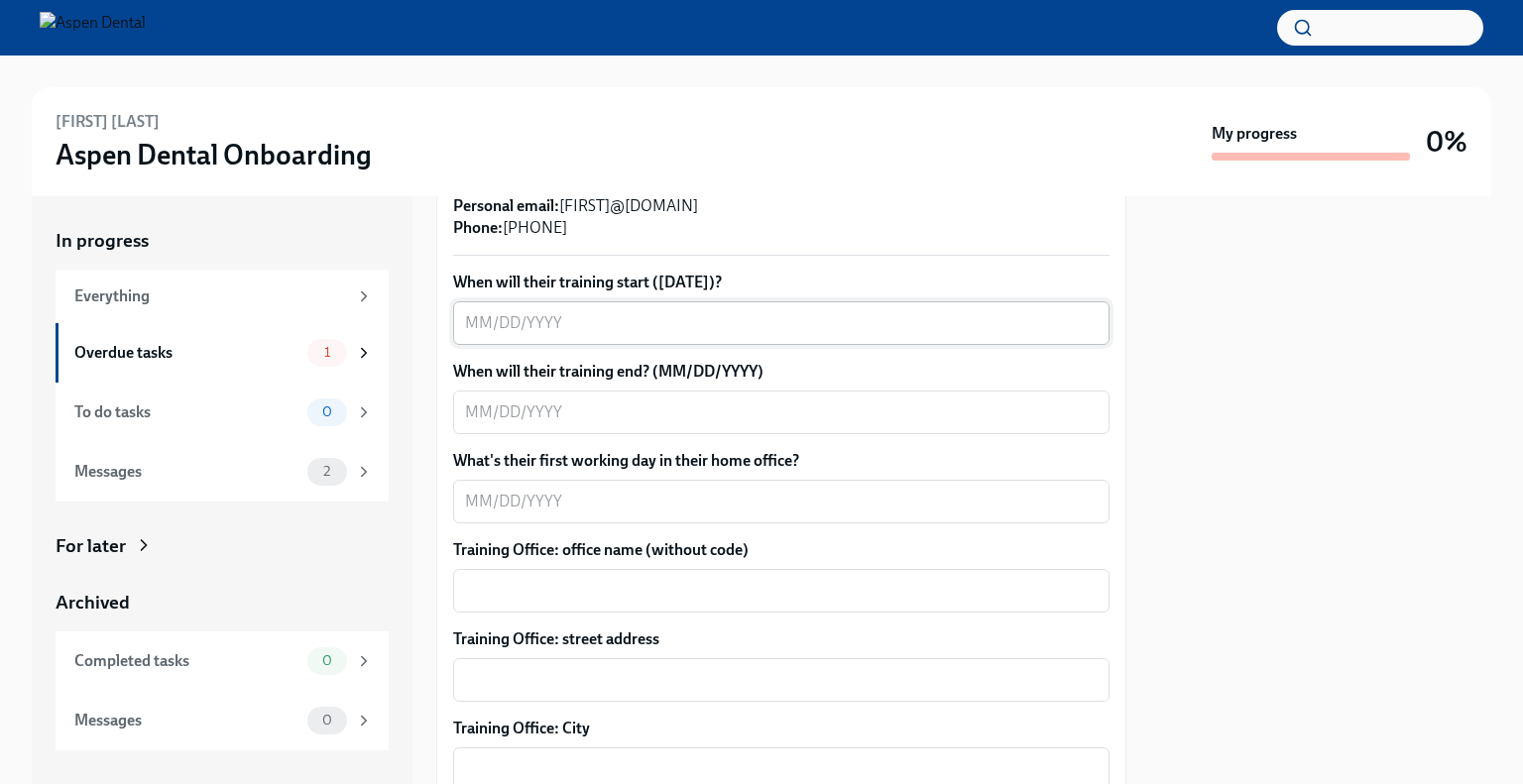 click on "When will their training start ([DATE])?" at bounding box center [781, 323] 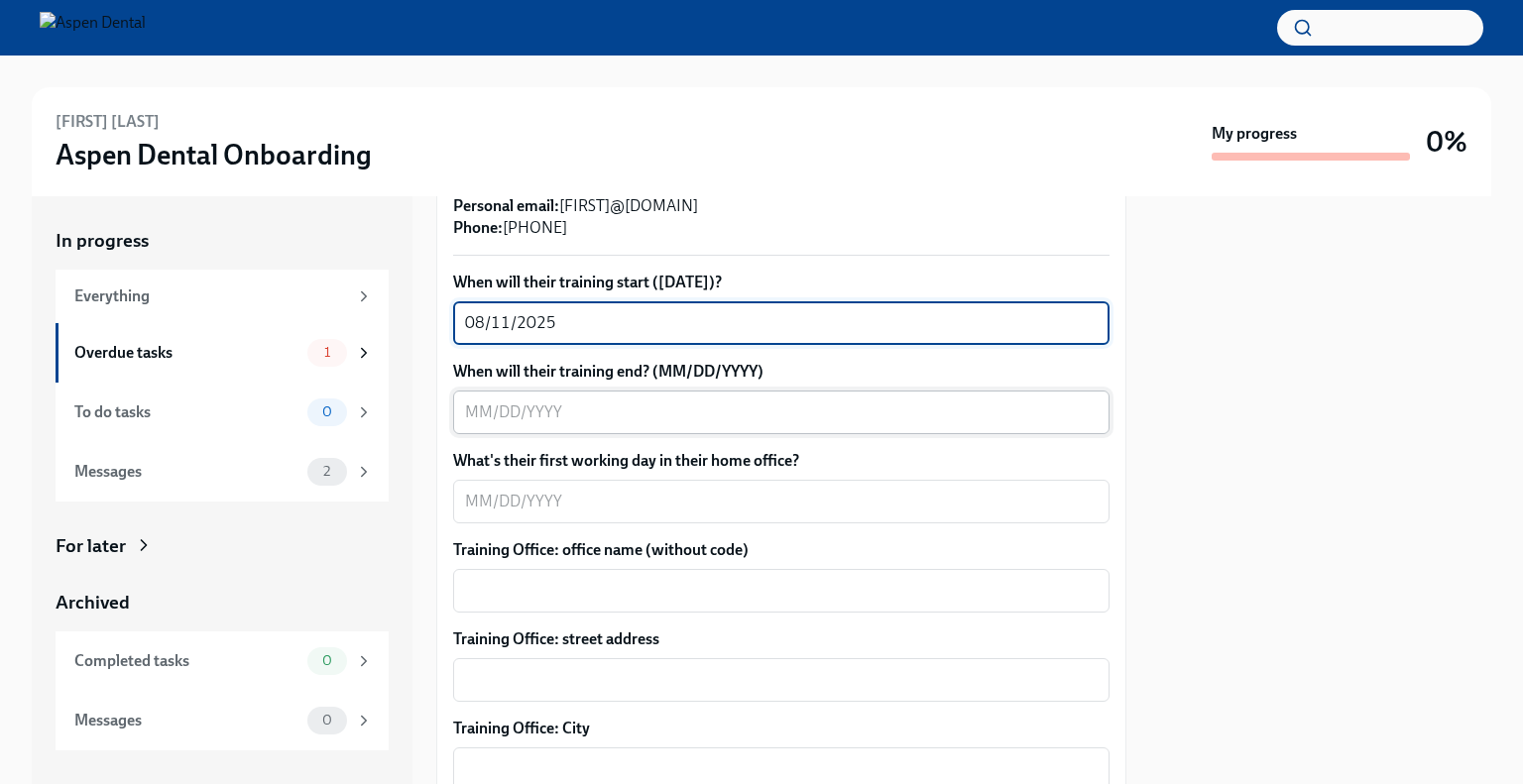 type on "08/11/2025" 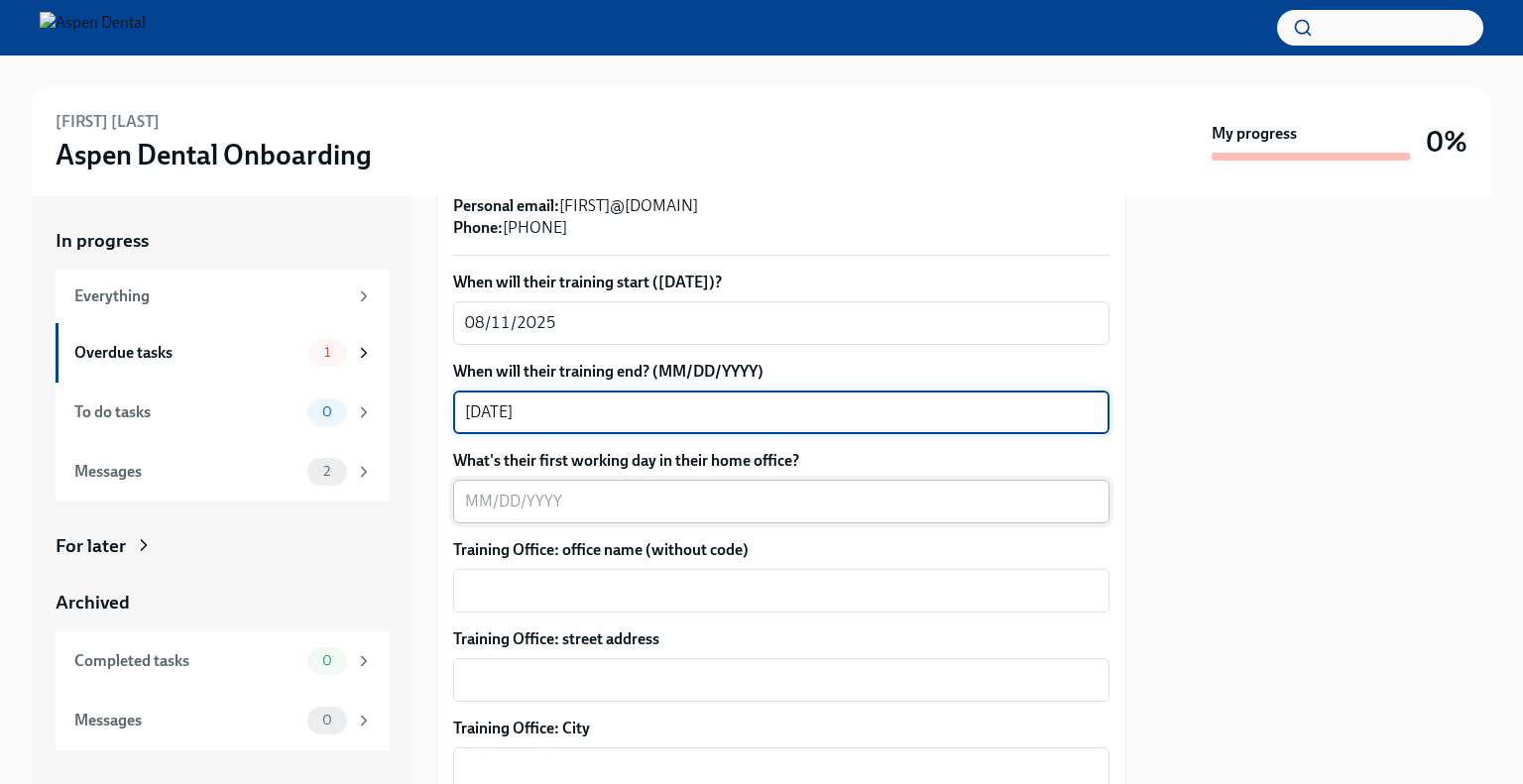 type on "[DATE]" 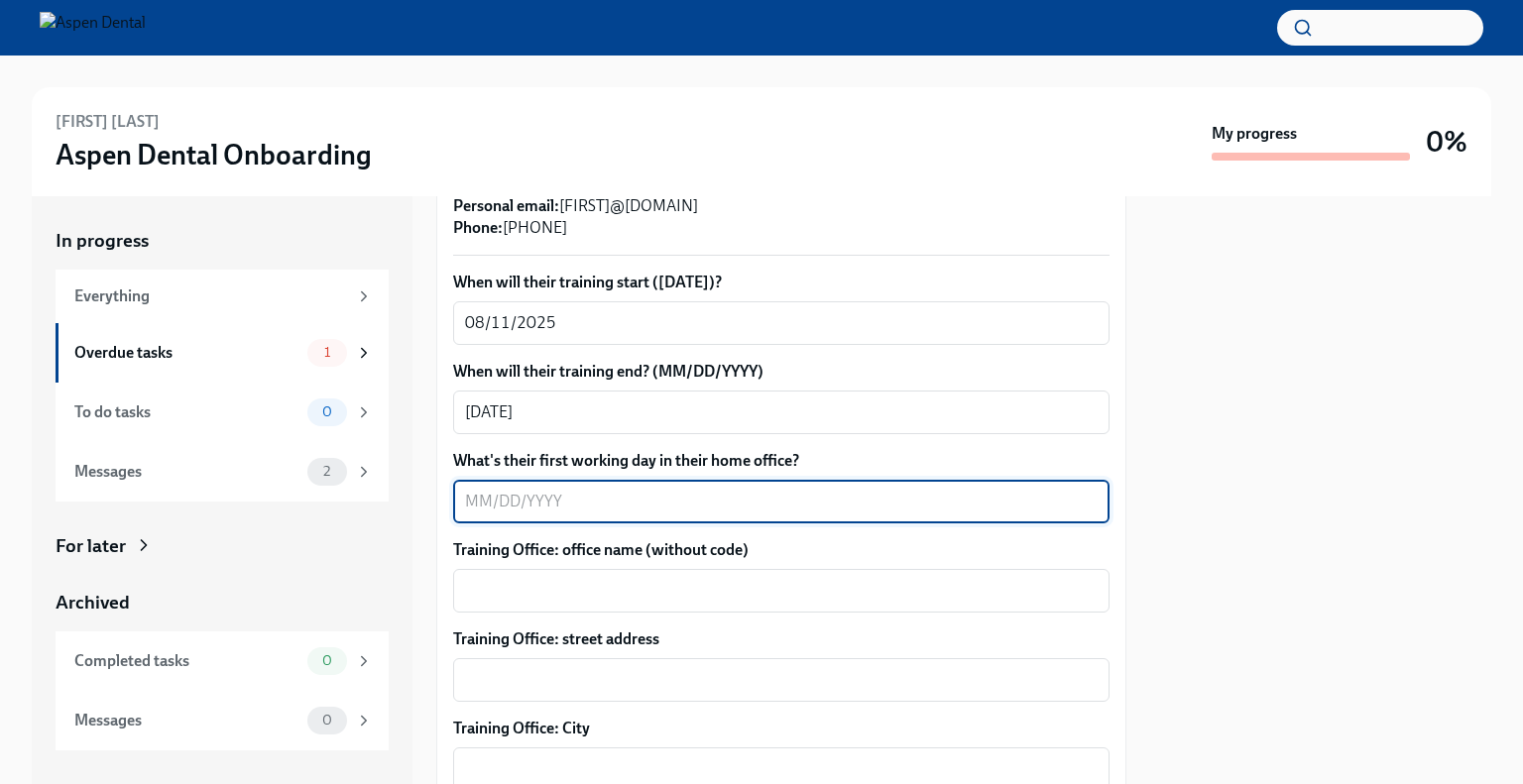 click on "What's their first working day in their home office?" at bounding box center [781, 502] 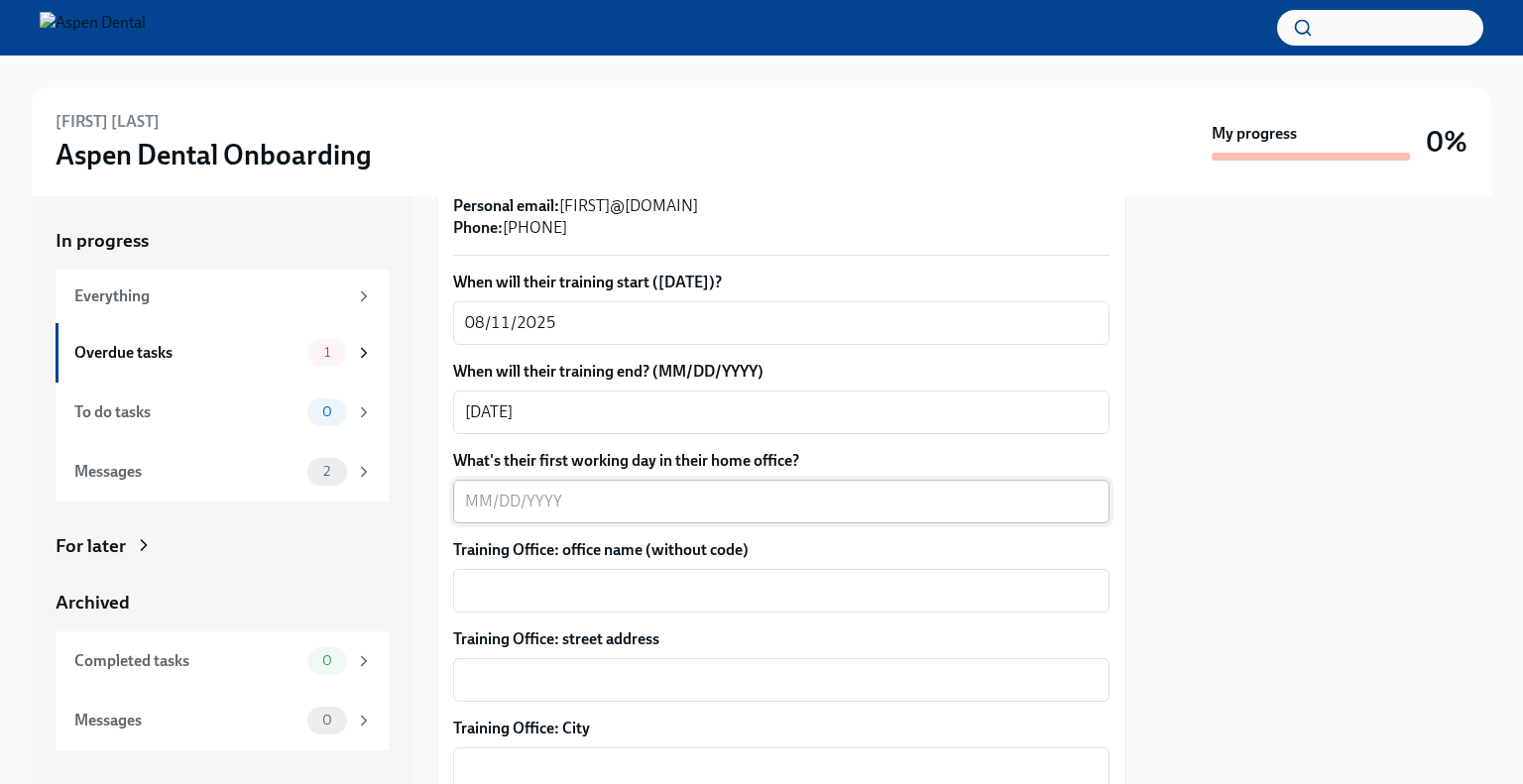 click on "x ​" at bounding box center (781, 502) 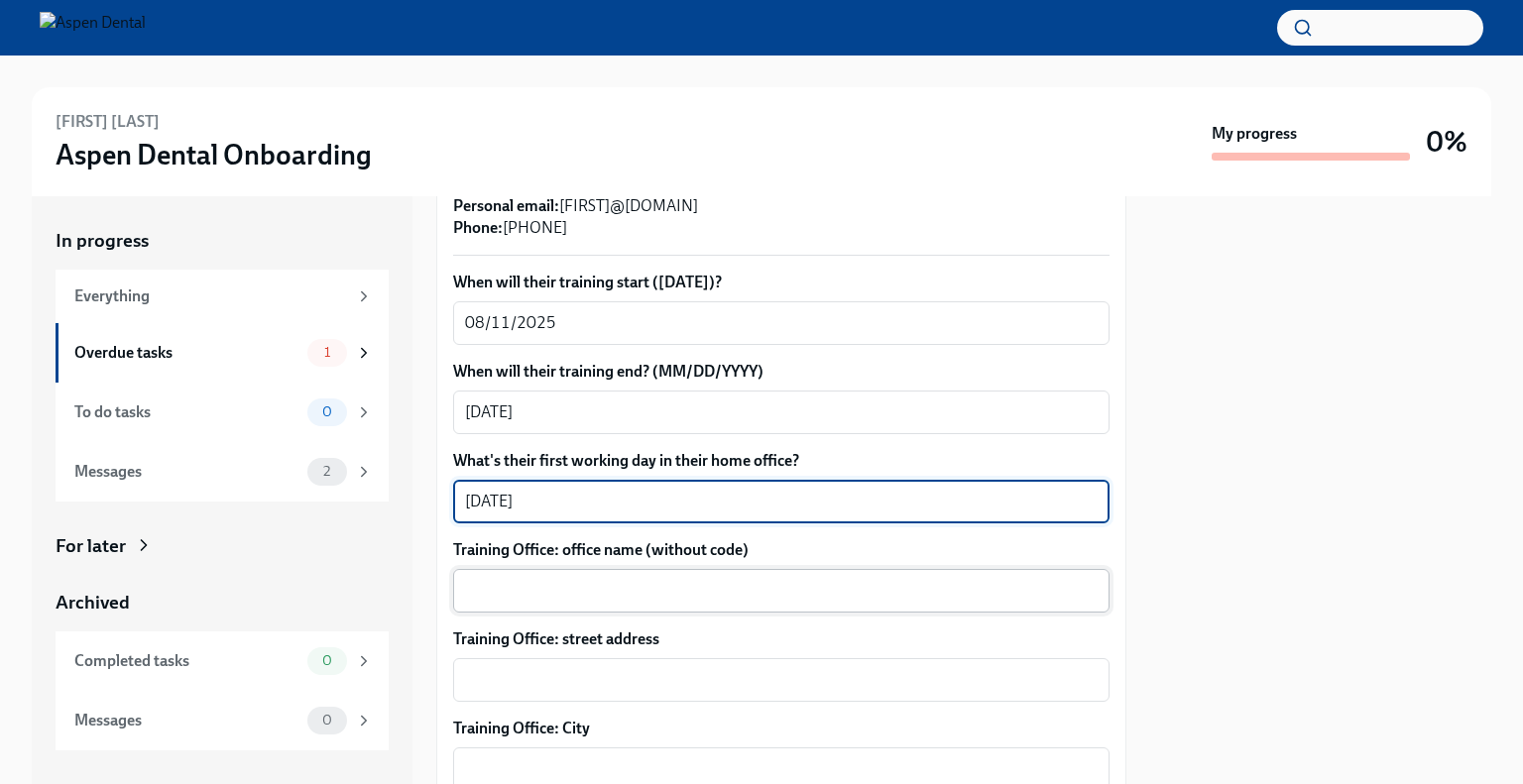 type on "[DATE]" 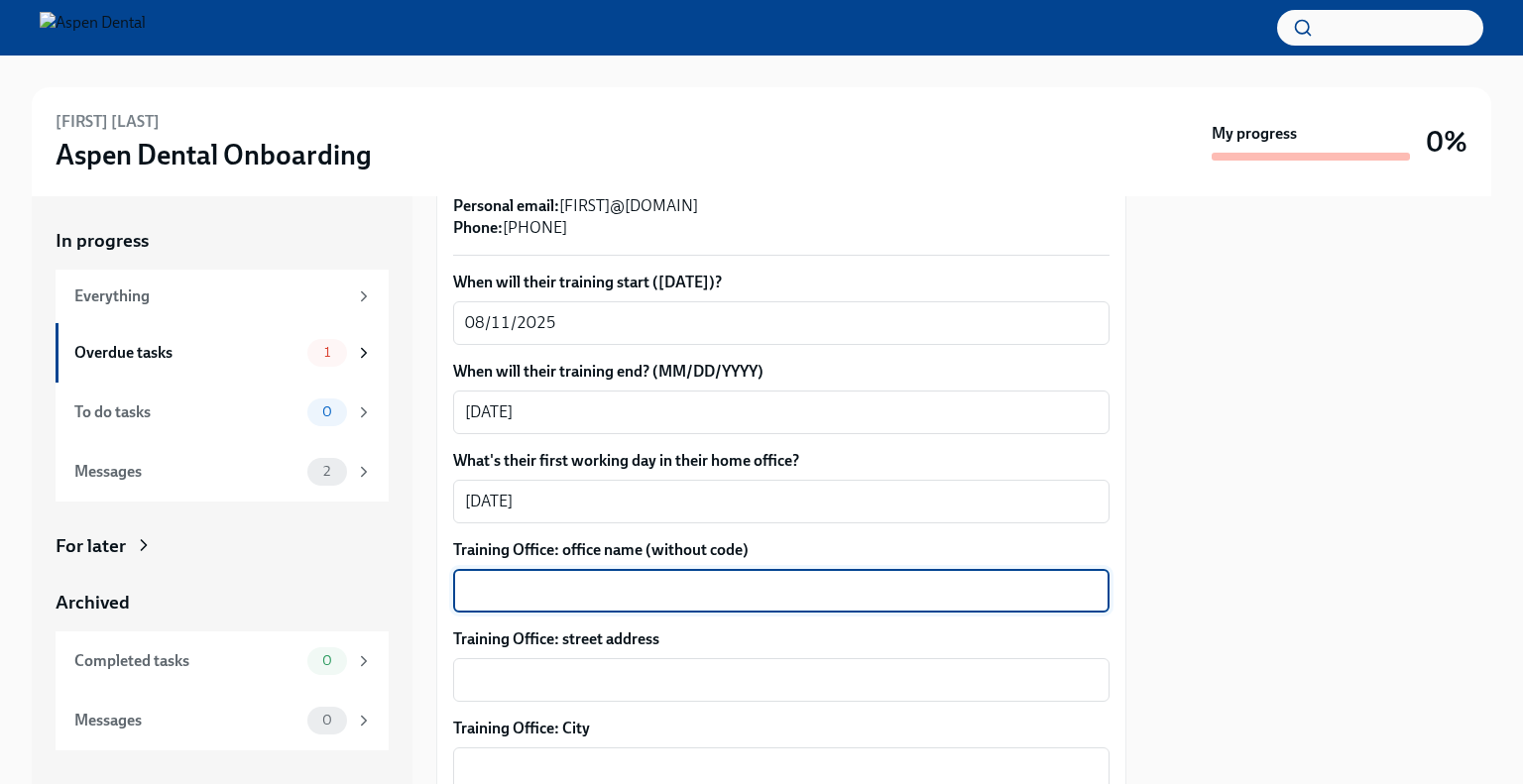 click on "Training Office: office name (without code)" at bounding box center (781, 591) 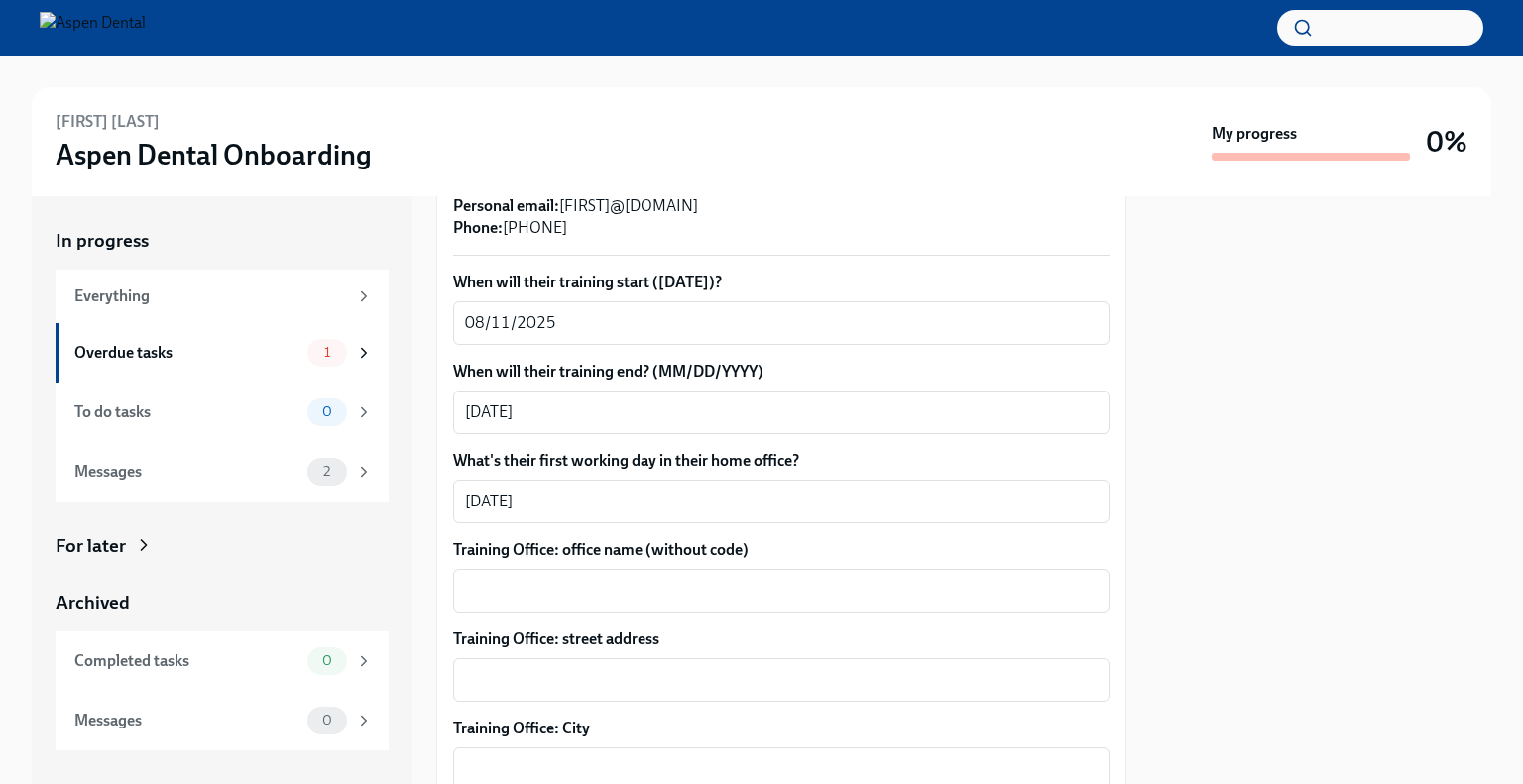 click at bounding box center (1321, 490) 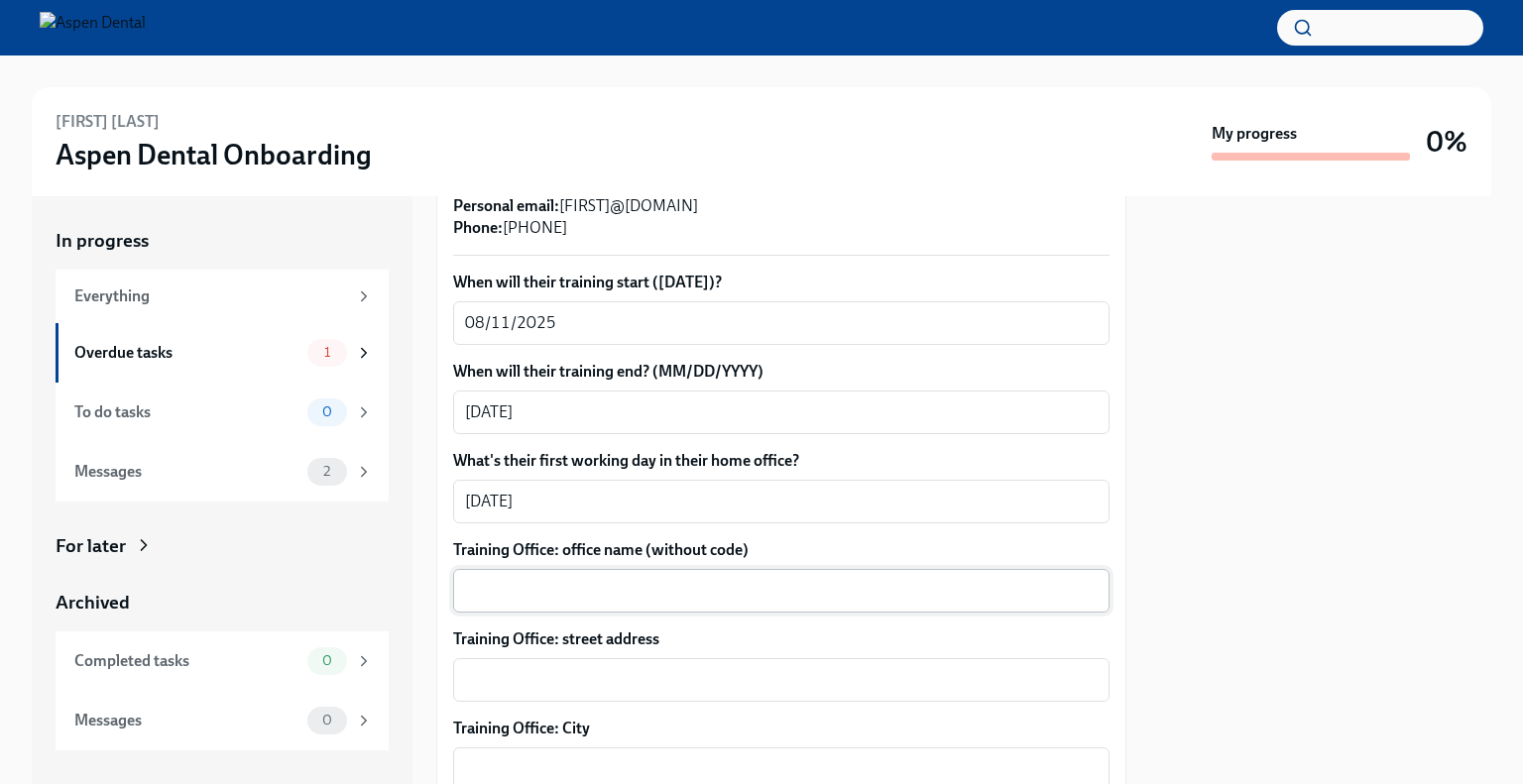 click on "Training Office: office name (without code)" at bounding box center [781, 591] 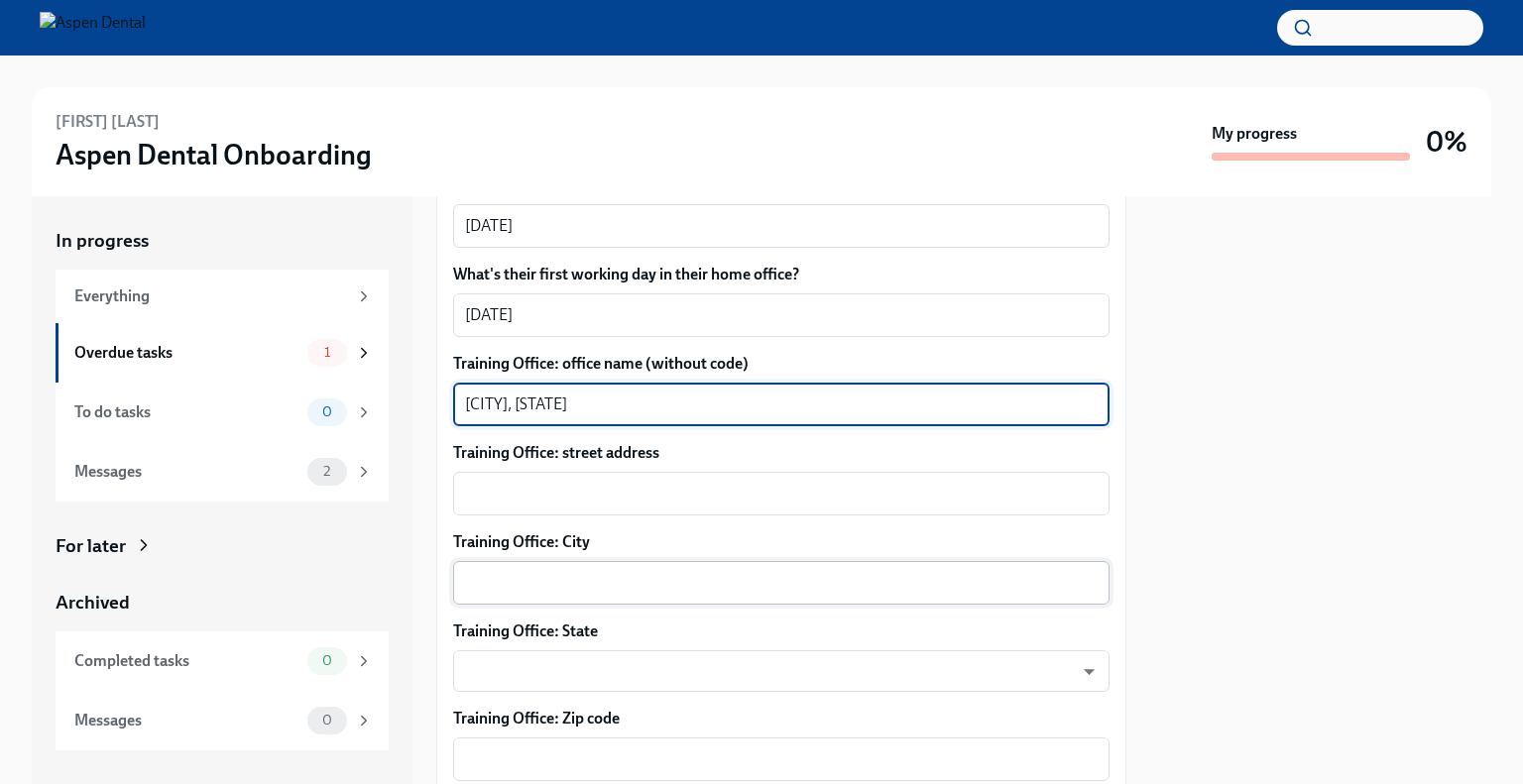 scroll, scrollTop: 793, scrollLeft: 0, axis: vertical 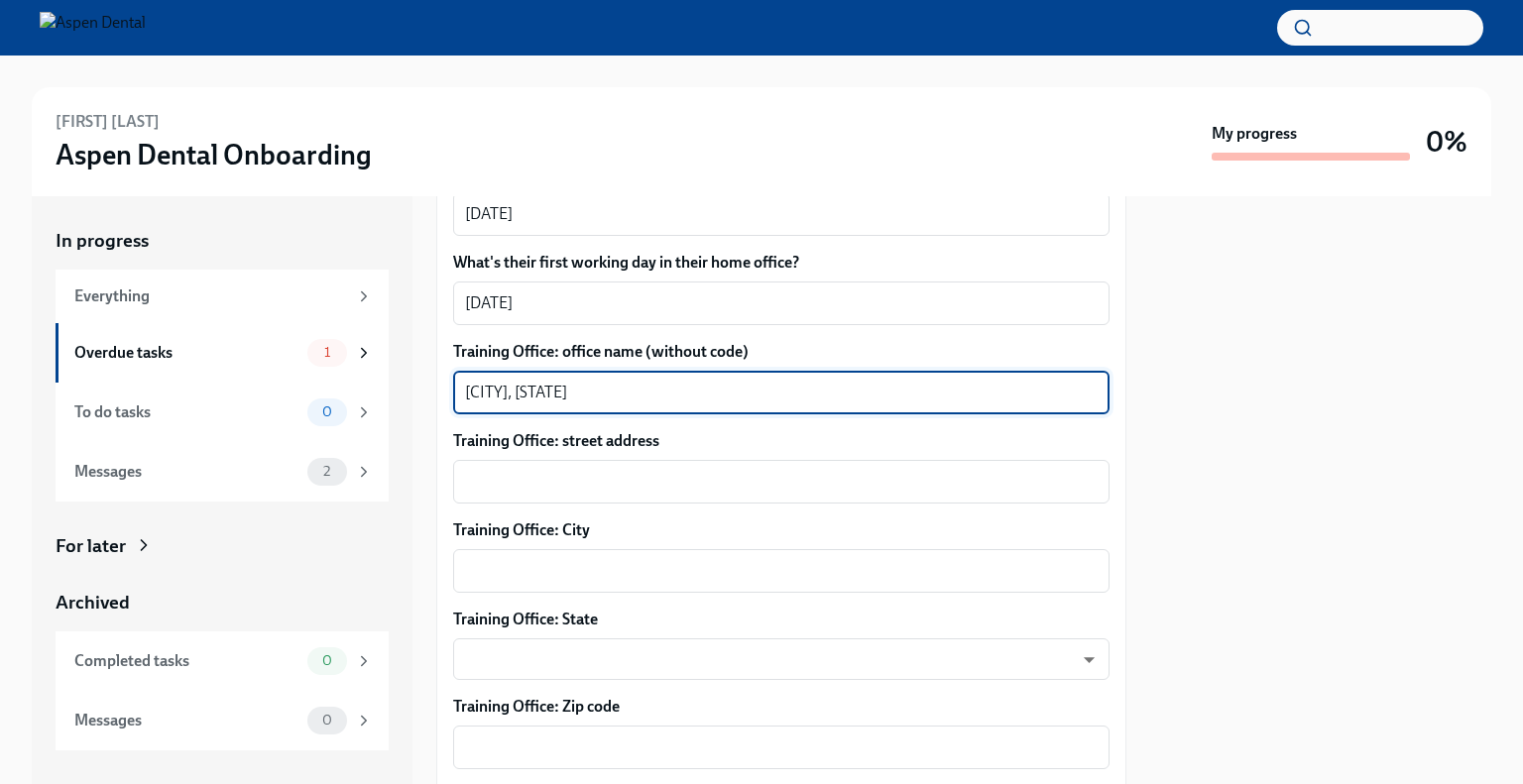 drag, startPoint x: 614, startPoint y: 399, endPoint x: 449, endPoint y: 394, distance: 165.07574 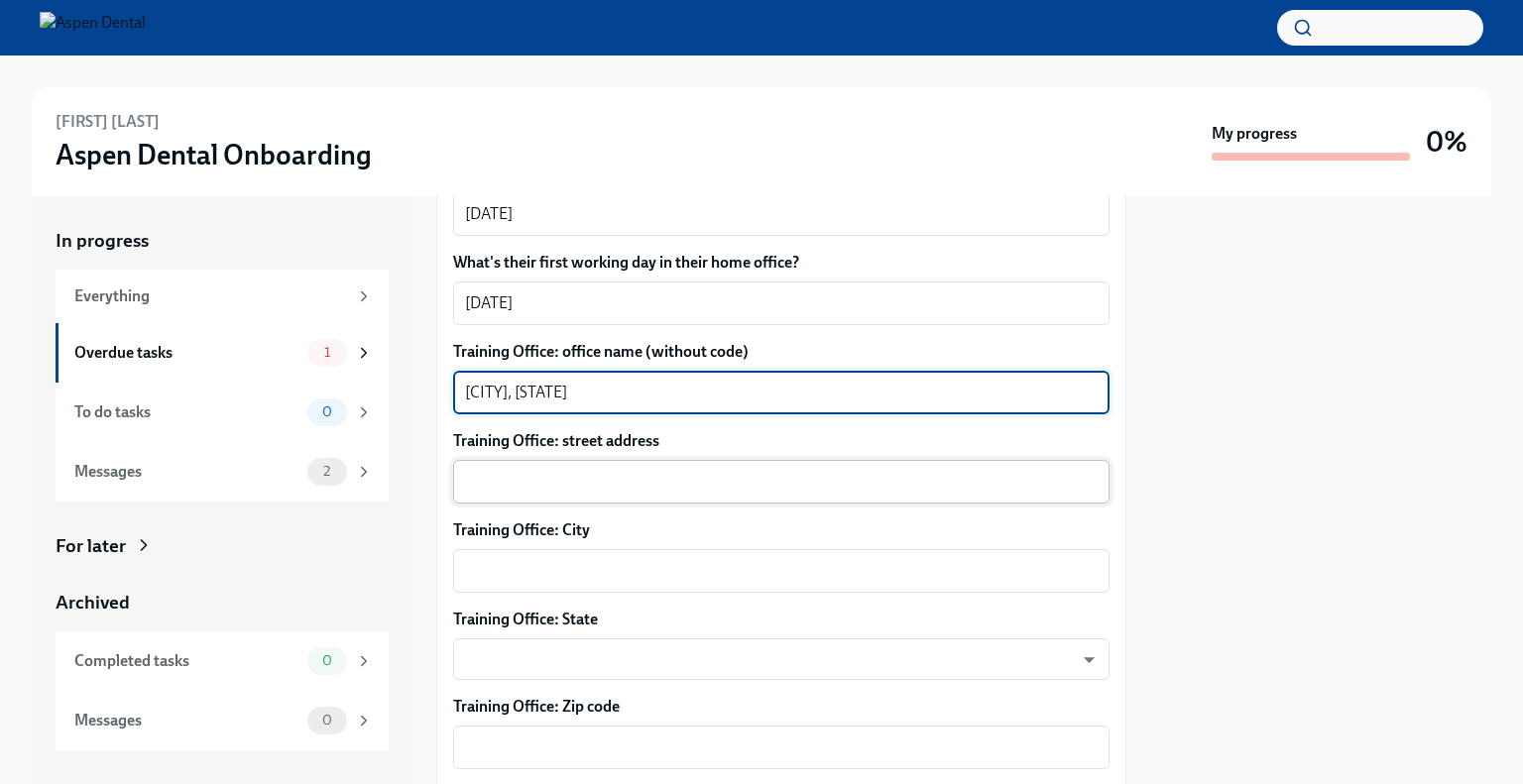 type on "[CITY], [STATE]" 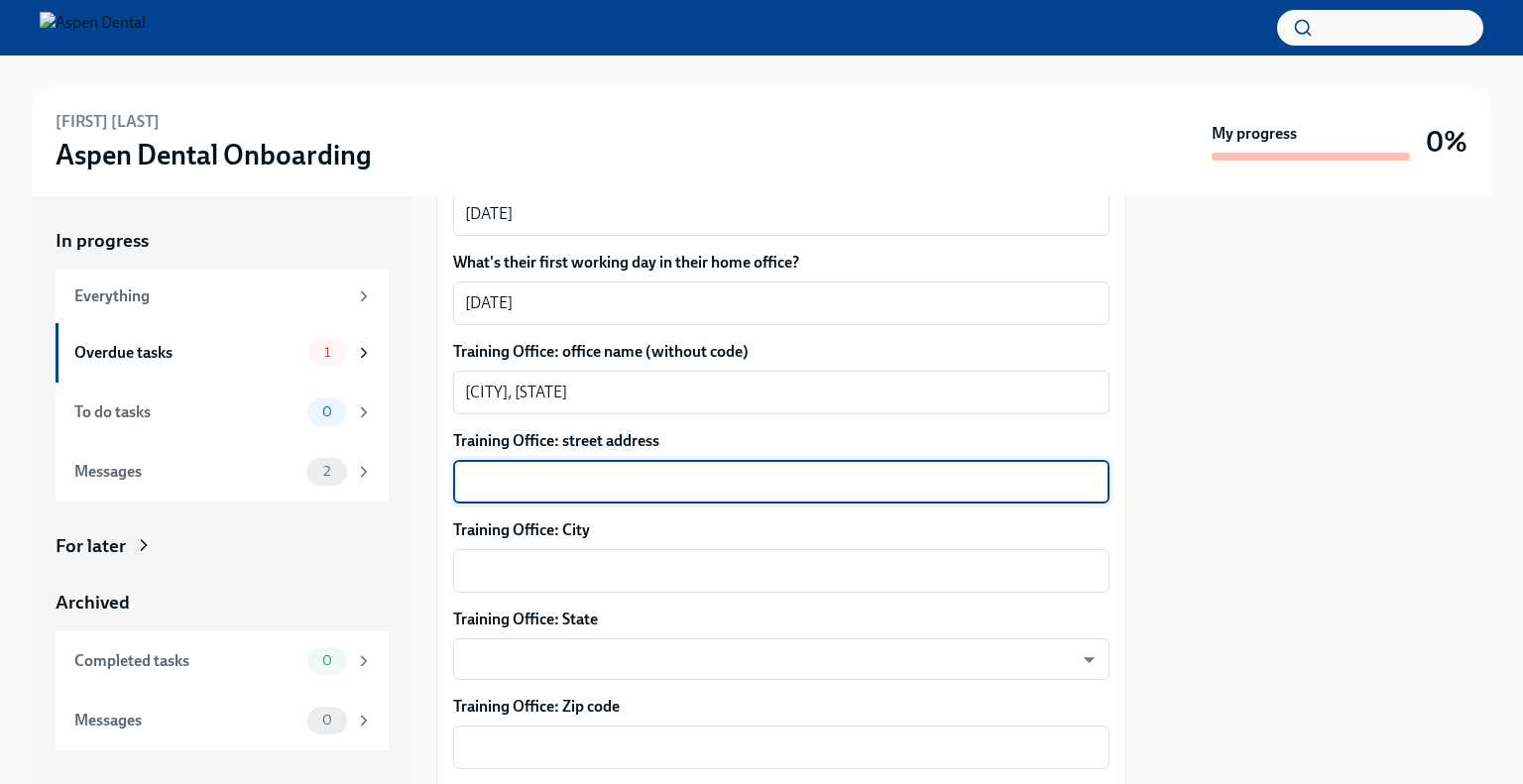 click on "Training Office: street address" at bounding box center [781, 482] 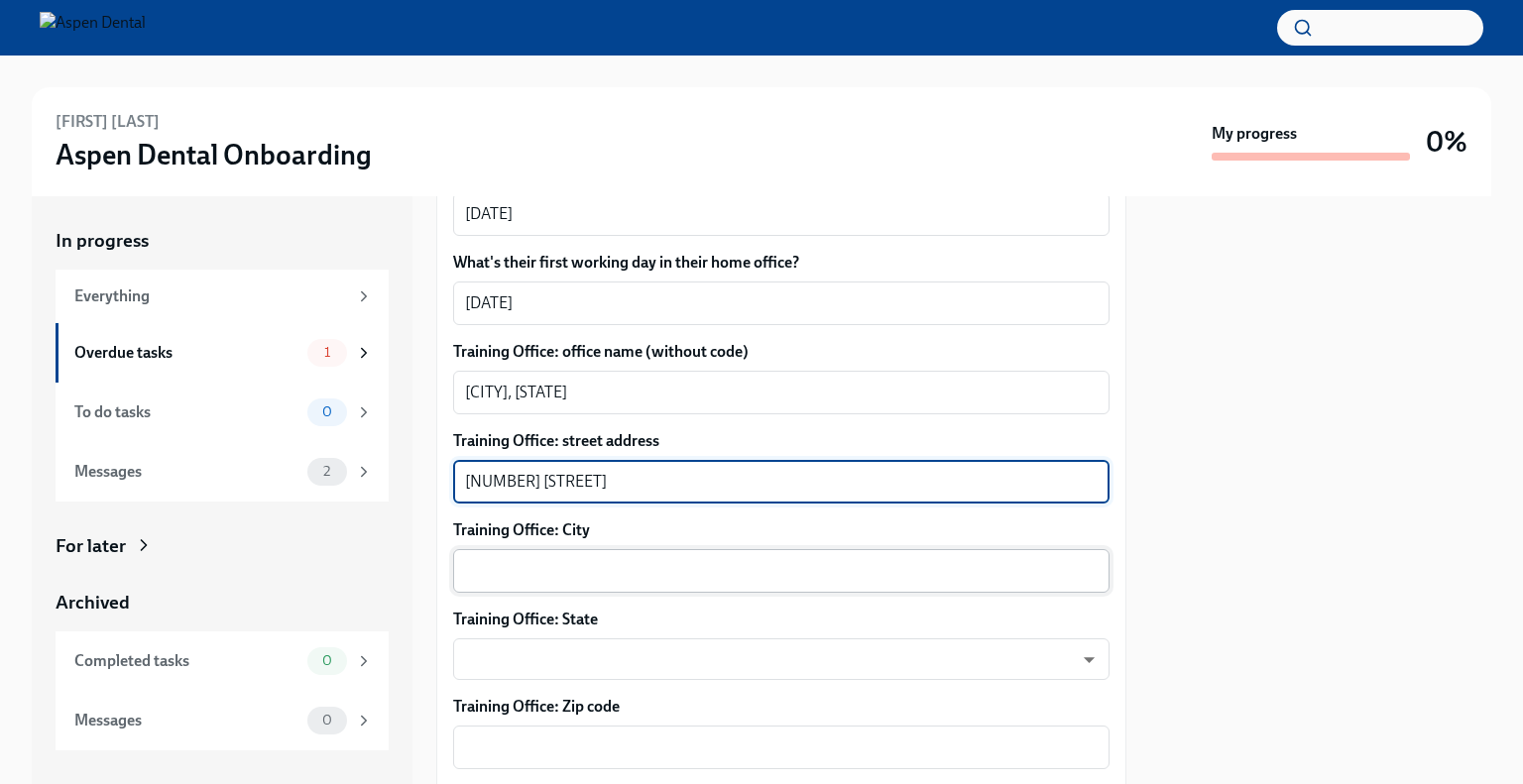type on "[NUMBER] [STREET]" 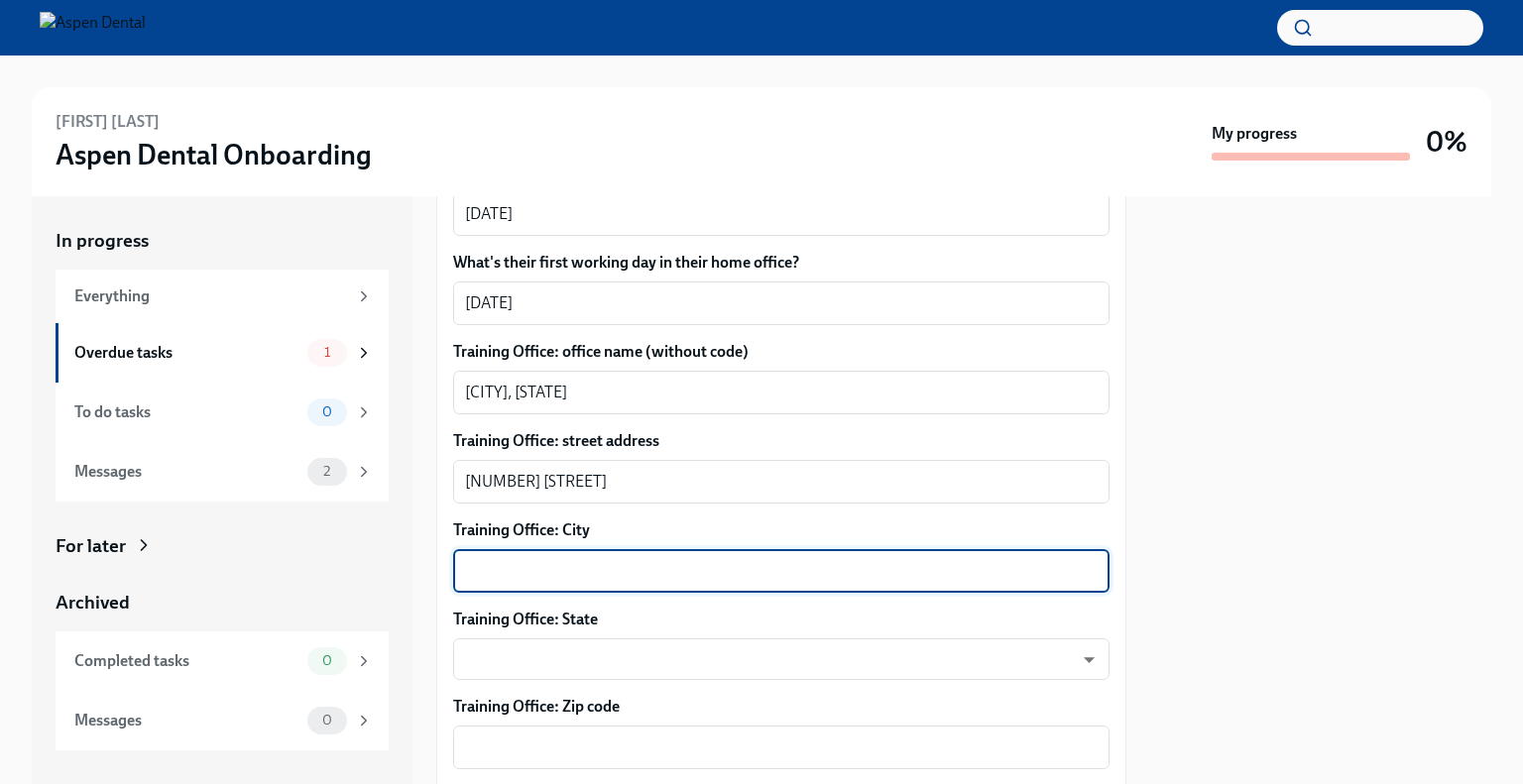 click on "Training Office: City" at bounding box center (781, 571) 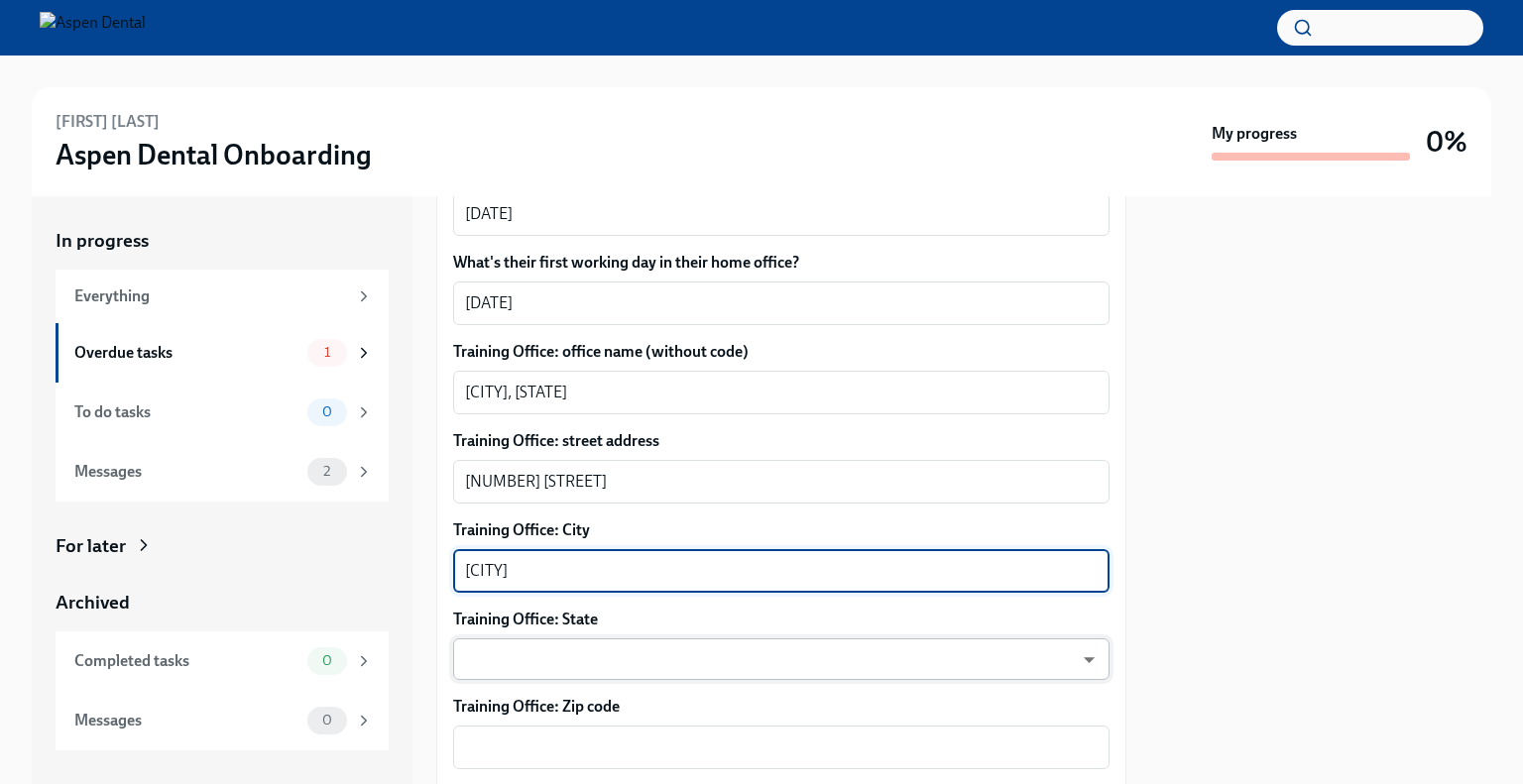 type on "[CITY]" 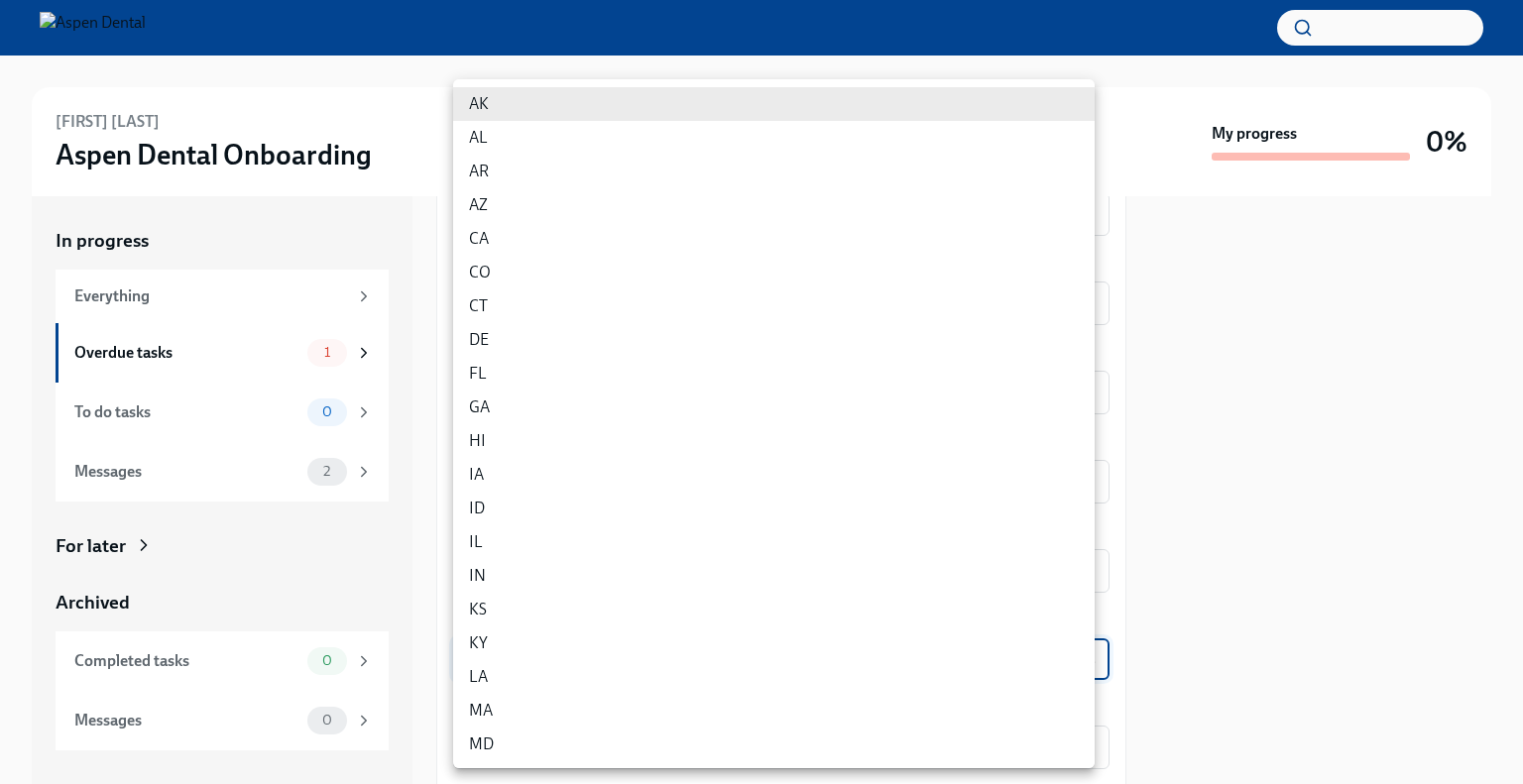 type 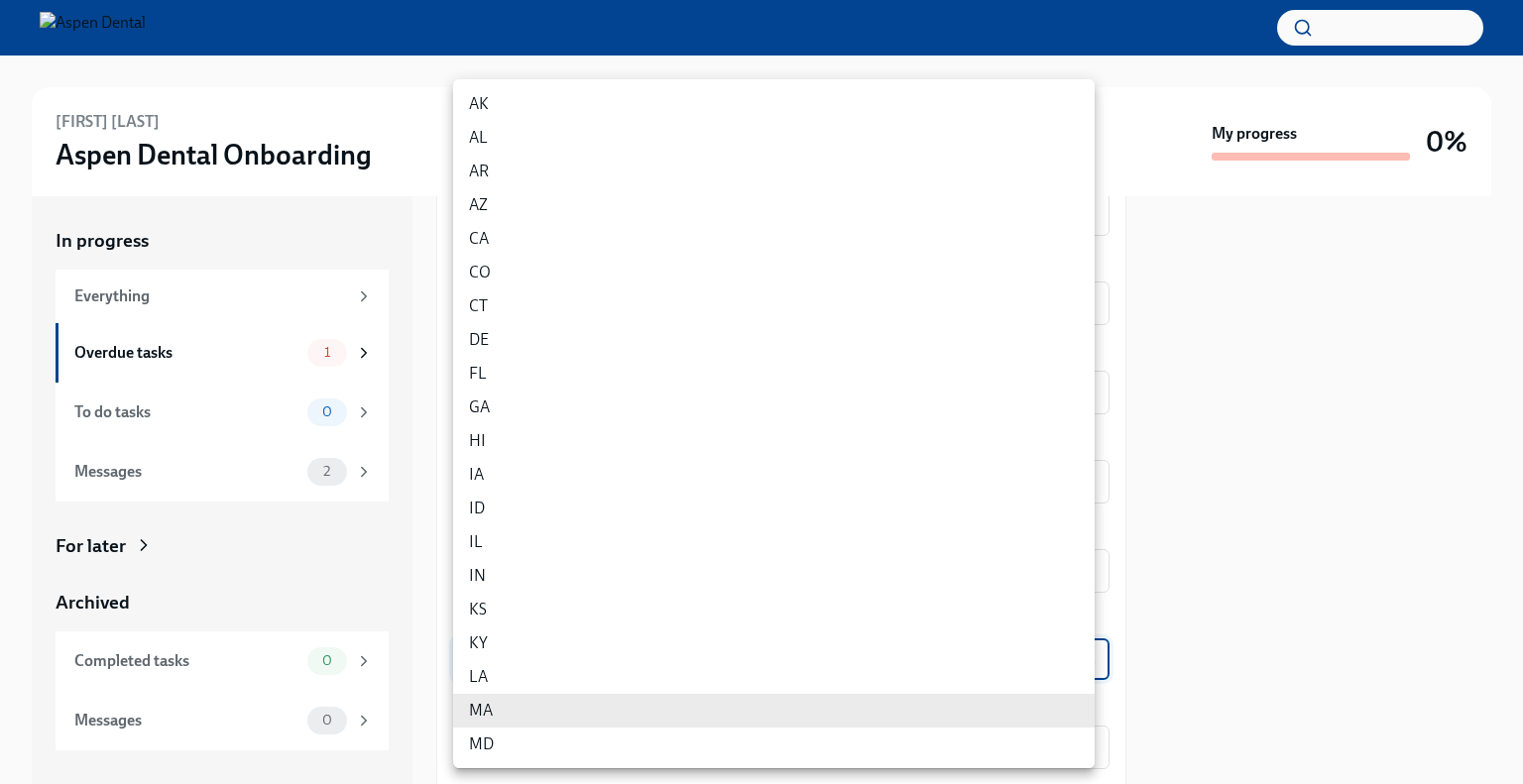 type 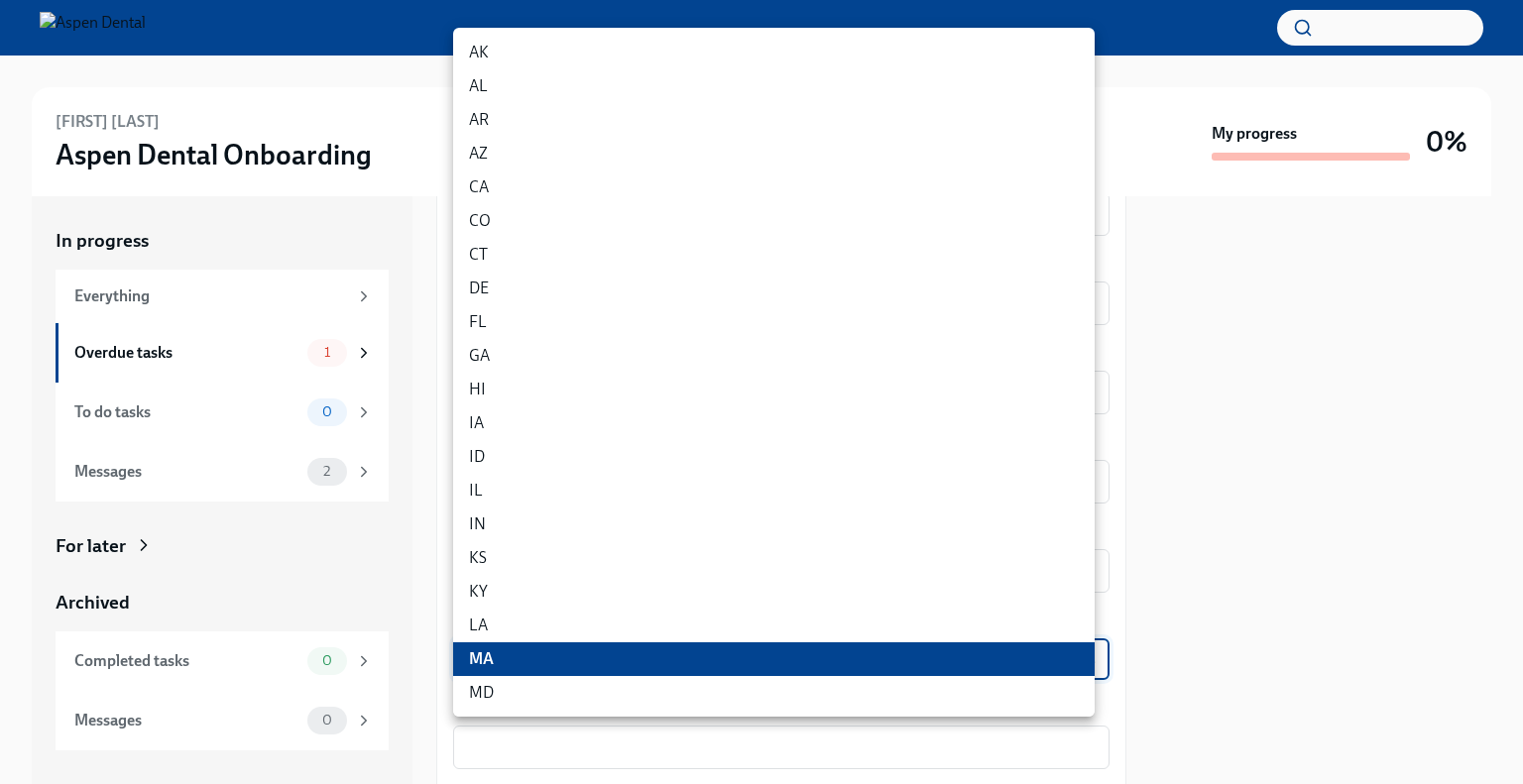 click on "Confirm training details for [FIRST] [LAST] Overdue Due  2 days ago Preparing for [FIRST] [LAST]'s start ([DATE], [NUMBER] [CITY], [STATE] - Aspen) Dear Danielle,
This is a friendly reminder that [FIRST] [LAST] will be starting work shortly as a... Please provide a few extra details so we can
tailor the info Dado sends [FIRST] about their training
order their new hire kit to be delivered to the right place
The training details are scheduled to be sent to [FIRST] 1 week before their startdate. Please provide the info requested below ahead of that point. Here's a reminder of the key details about this new hire:
New hire name:  [FIRST] [LAST]
Job title:  Hygienist
Office location:  [NUMBER] [CITY], [STATE] - Aspen
Time type:  Part time
Start date:  [DATE]
Personal email:  [EMAIL]
Phone: x ​ x x" at bounding box center (762, 392) 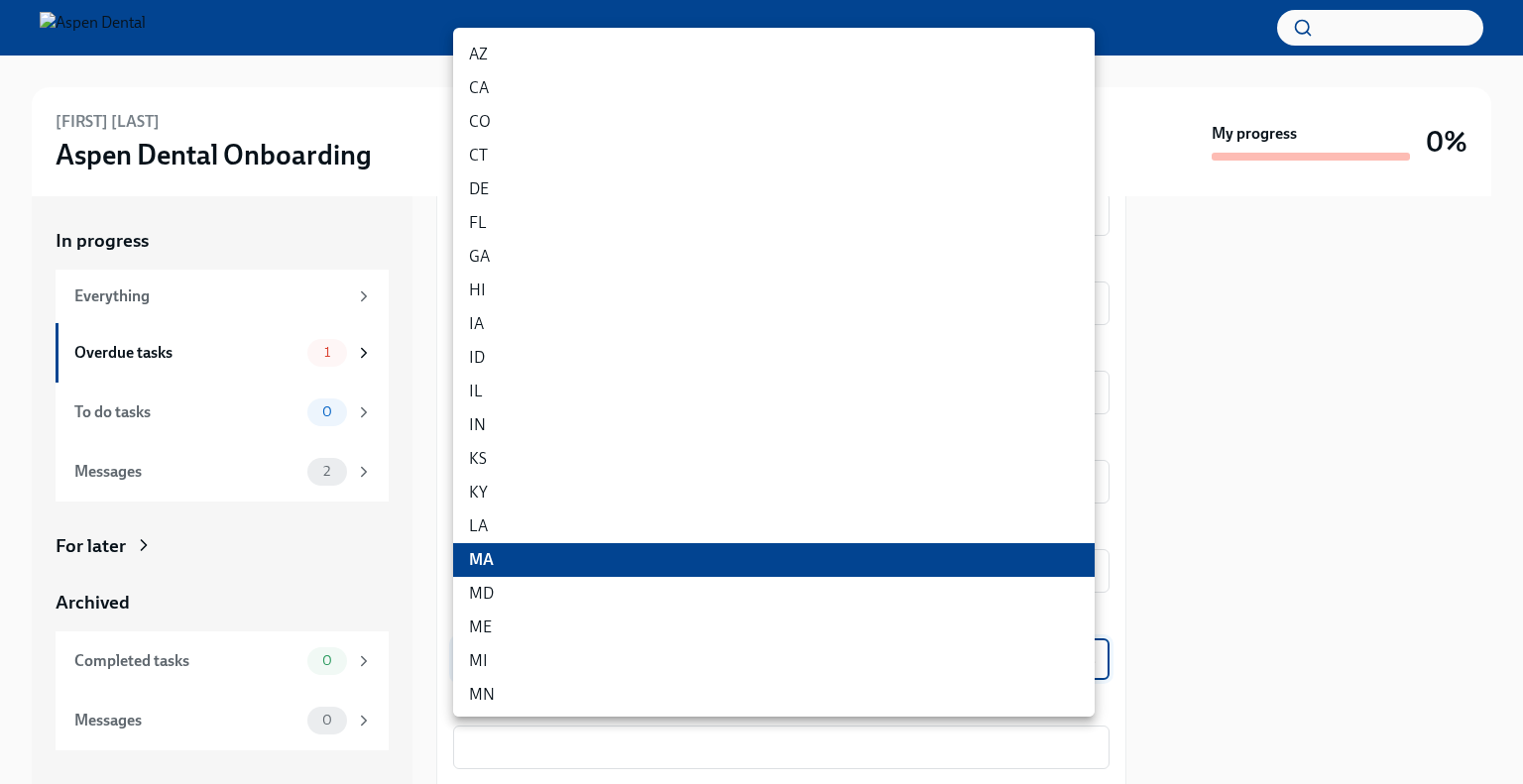 click on "MI" at bounding box center (773, 661) 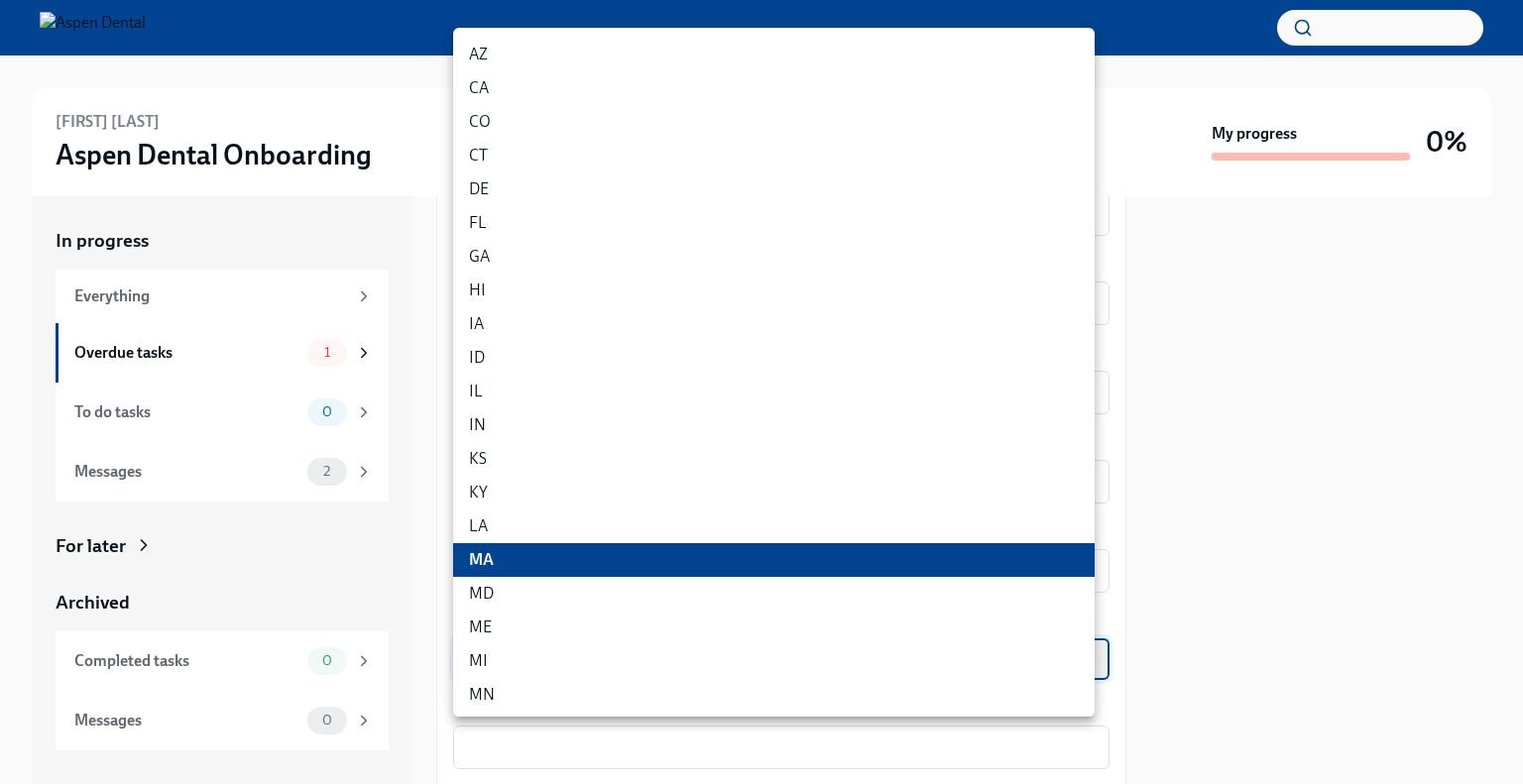 type on "Z50twgdNV" 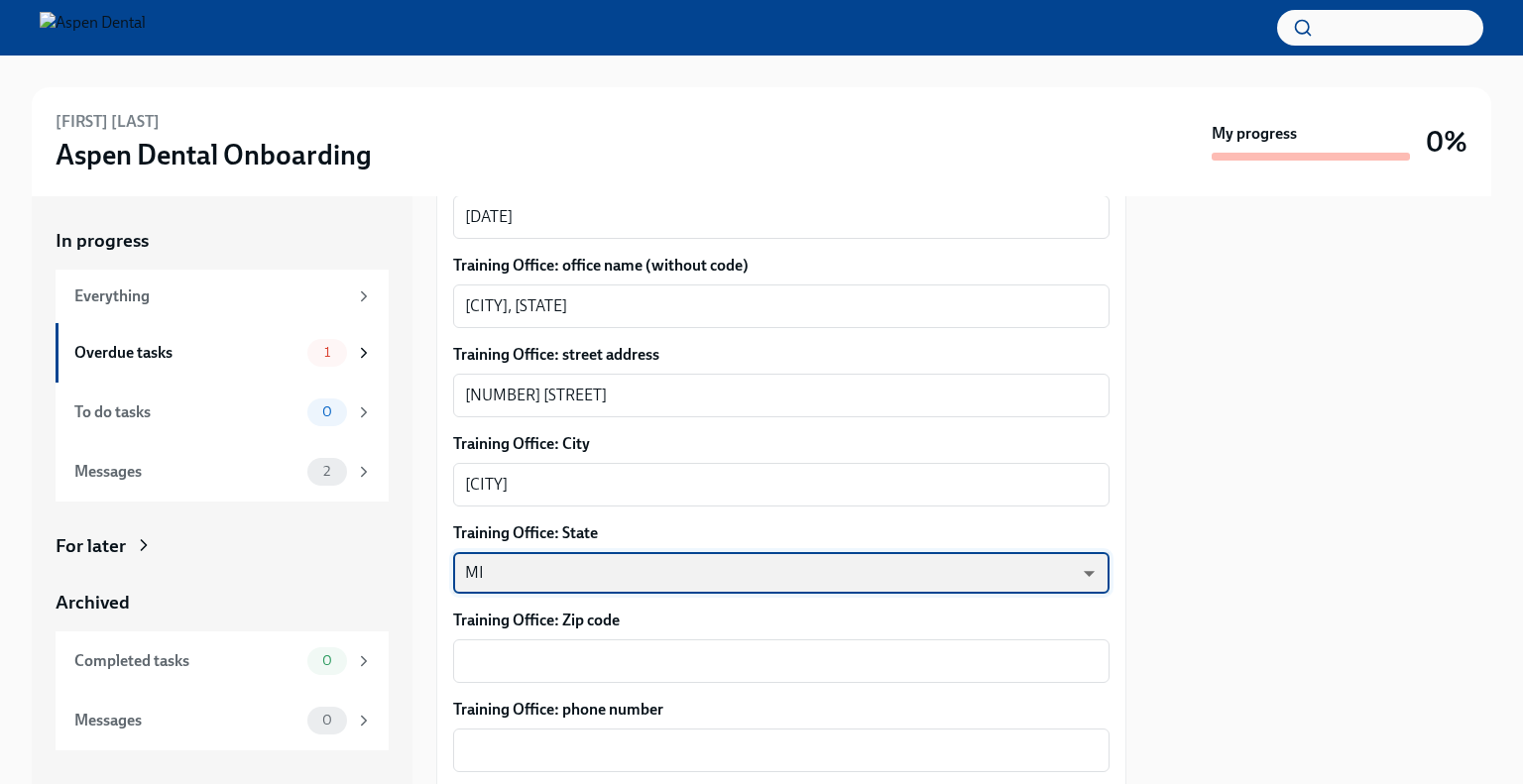 scroll, scrollTop: 991, scrollLeft: 0, axis: vertical 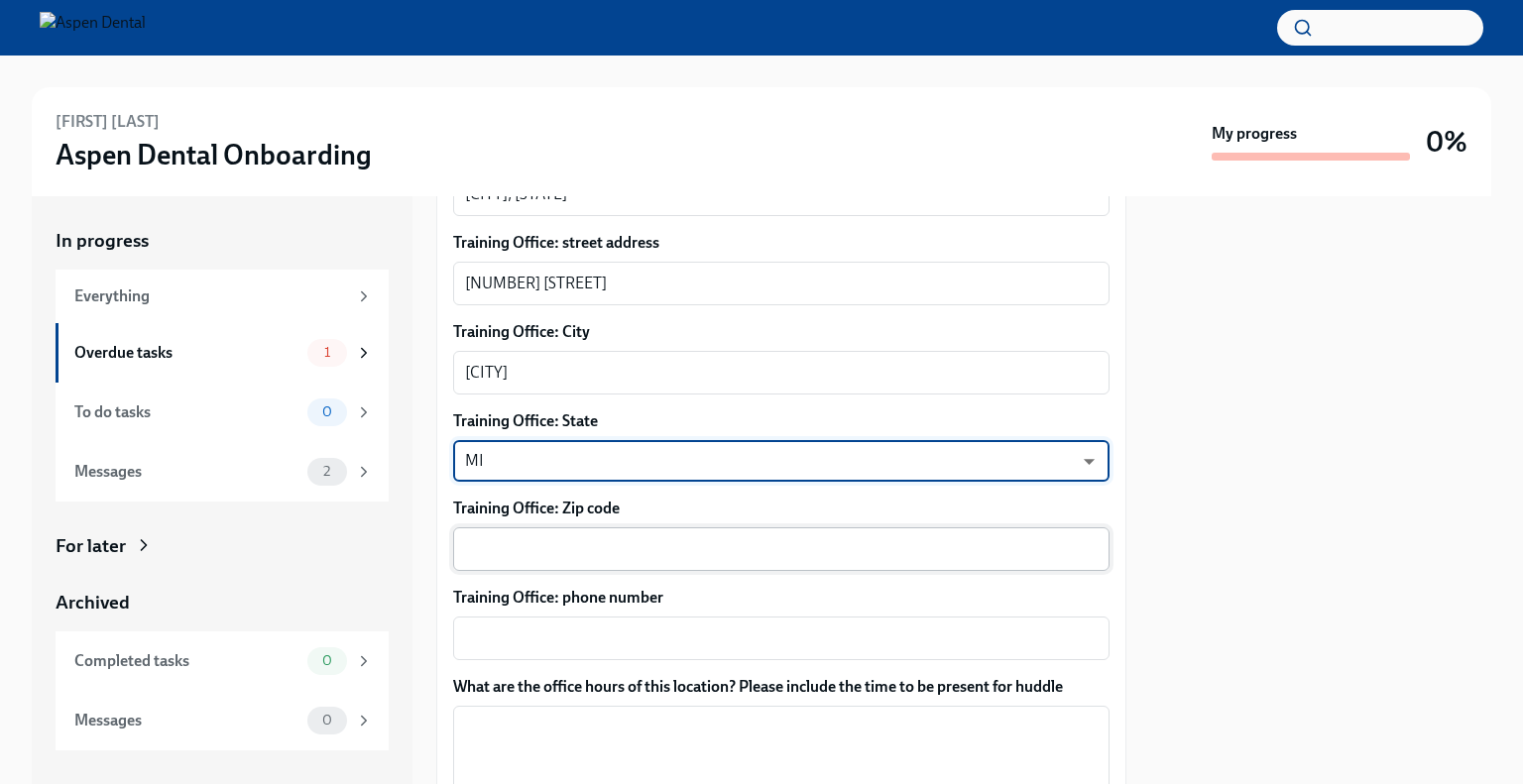 click on "x ​" at bounding box center (781, 549) 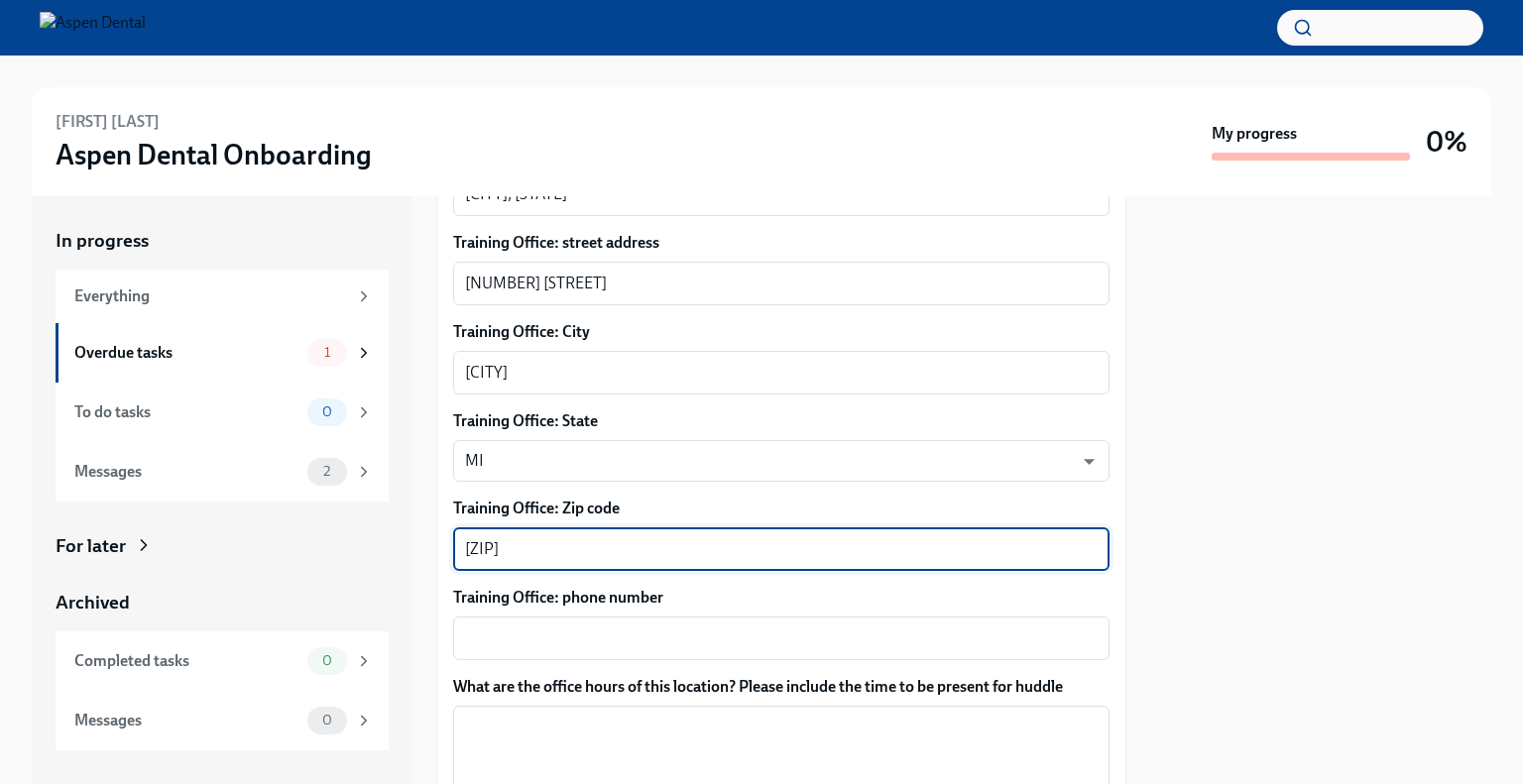 type on "[ZIP]" 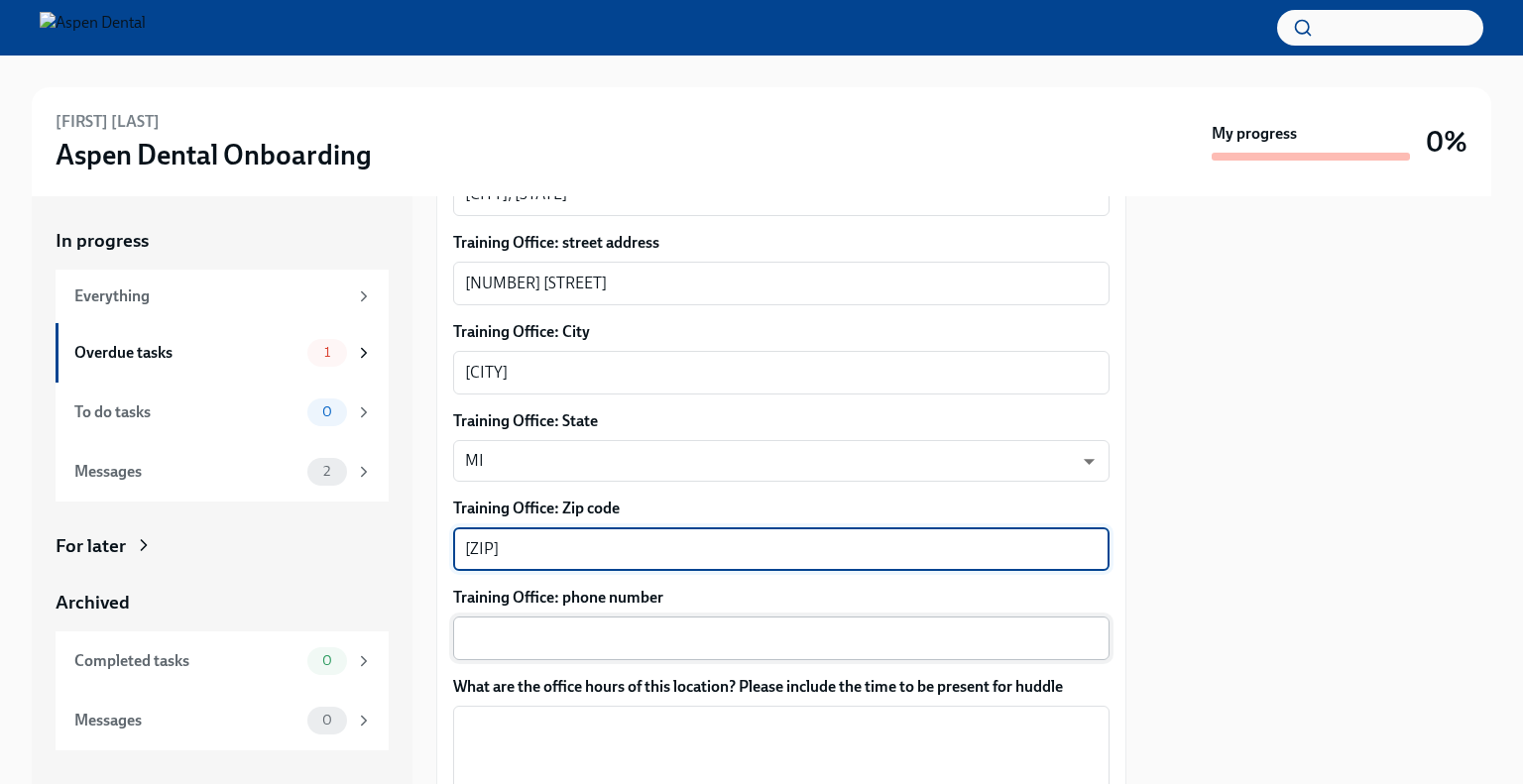 click on "x ​" at bounding box center [781, 638] 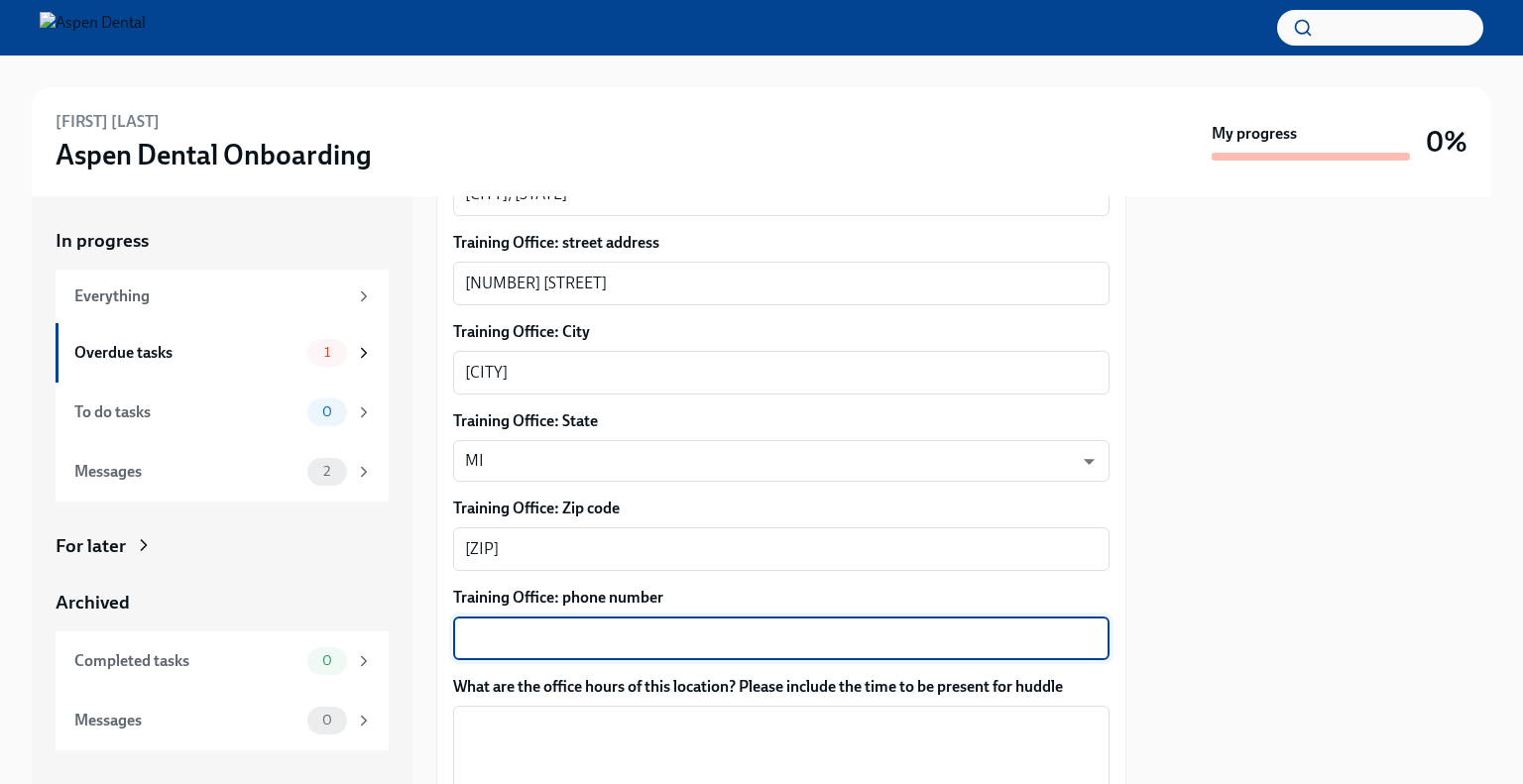 paste on "[PHONE]" 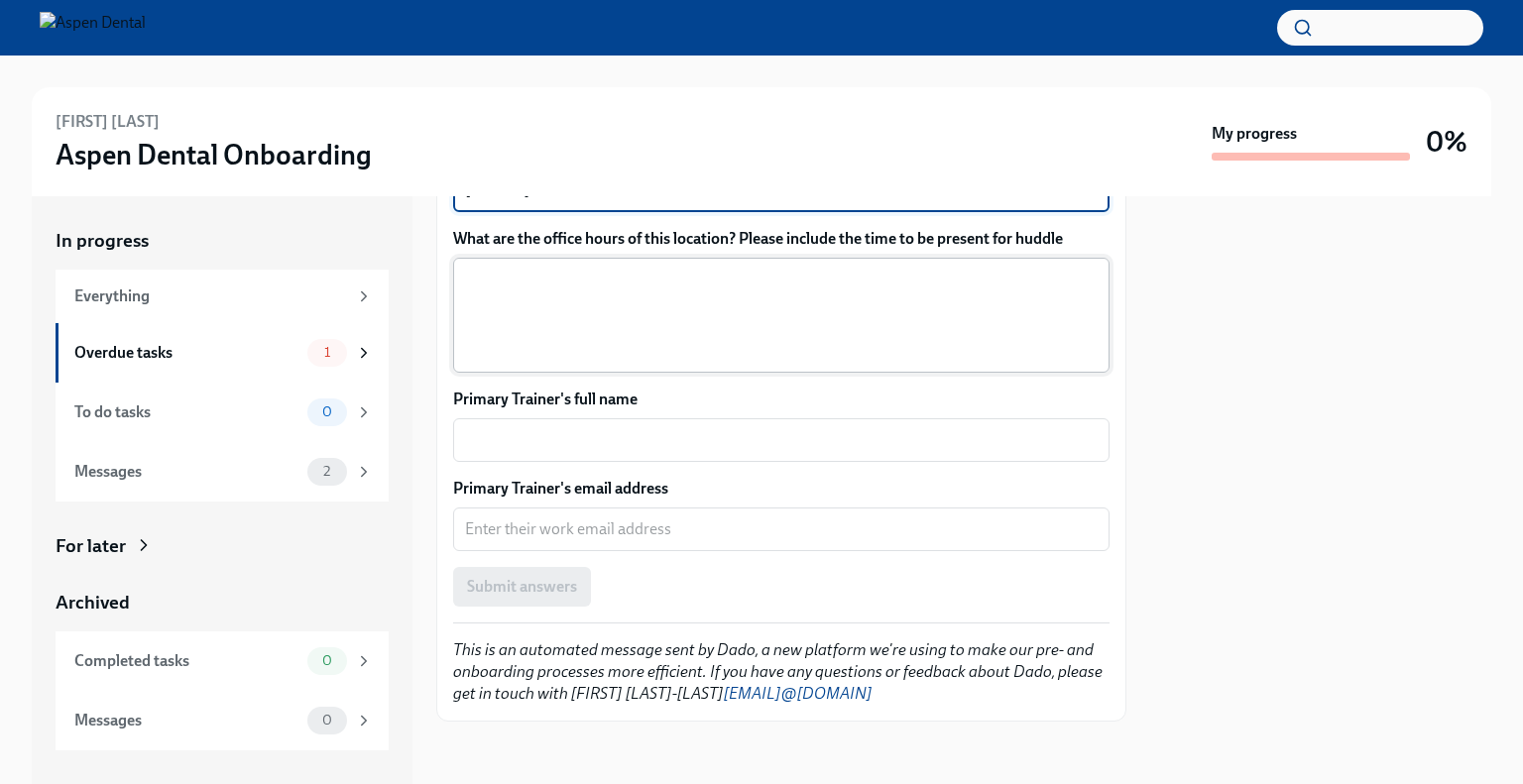 scroll, scrollTop: 1340, scrollLeft: 0, axis: vertical 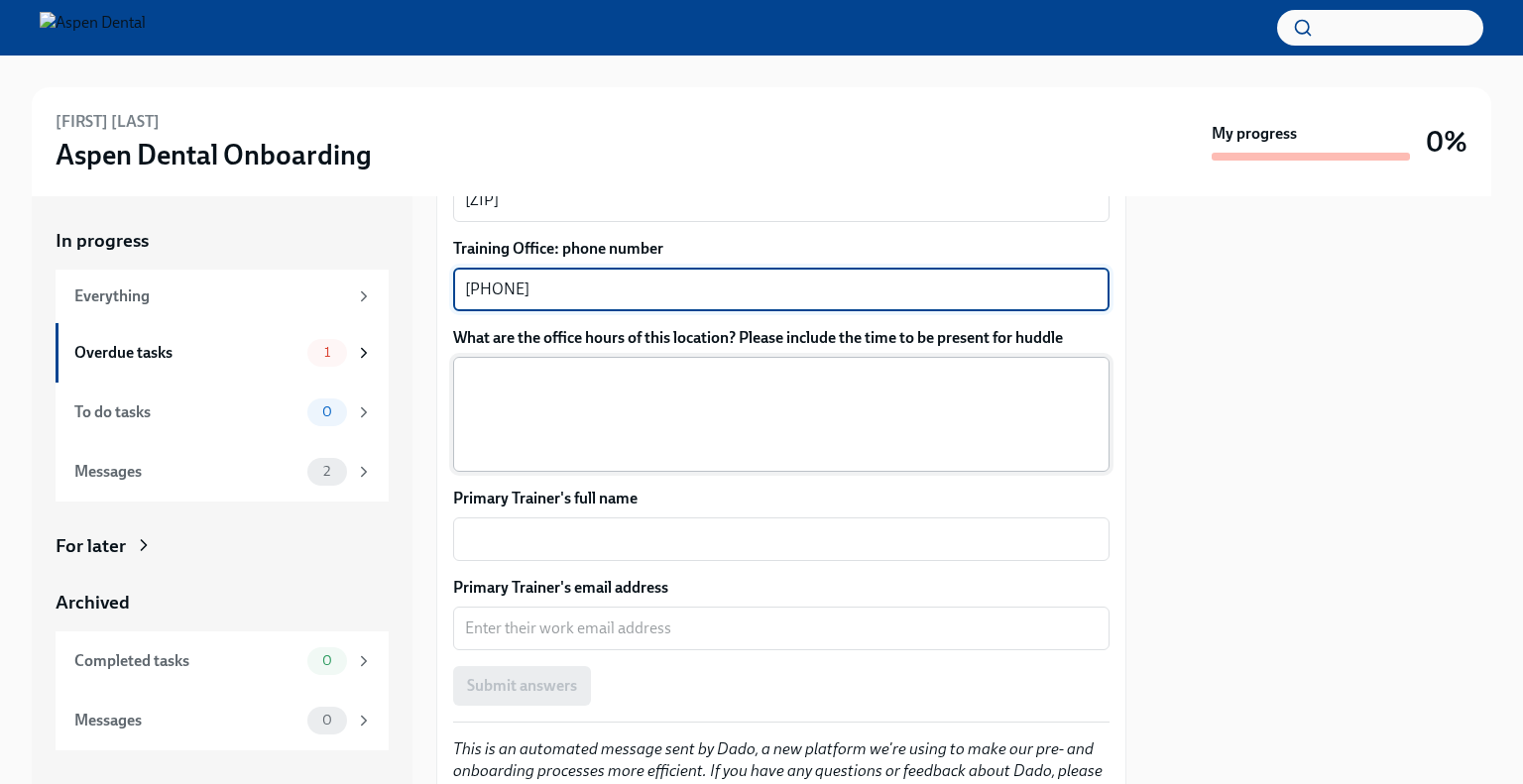 type on "[PHONE]" 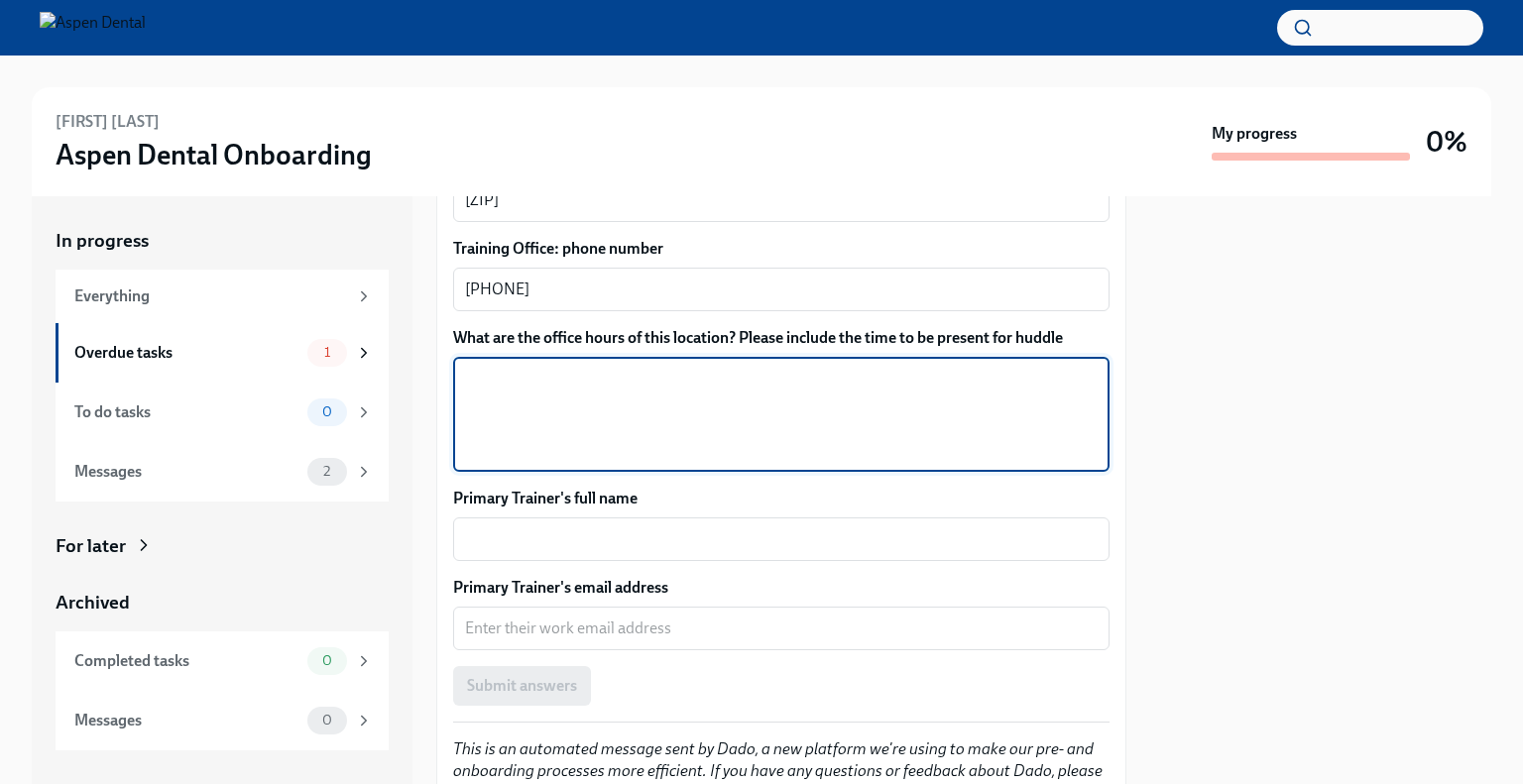 click on "What are the office hours of this location? Please include the time to be present for huddle" at bounding box center [781, 414] 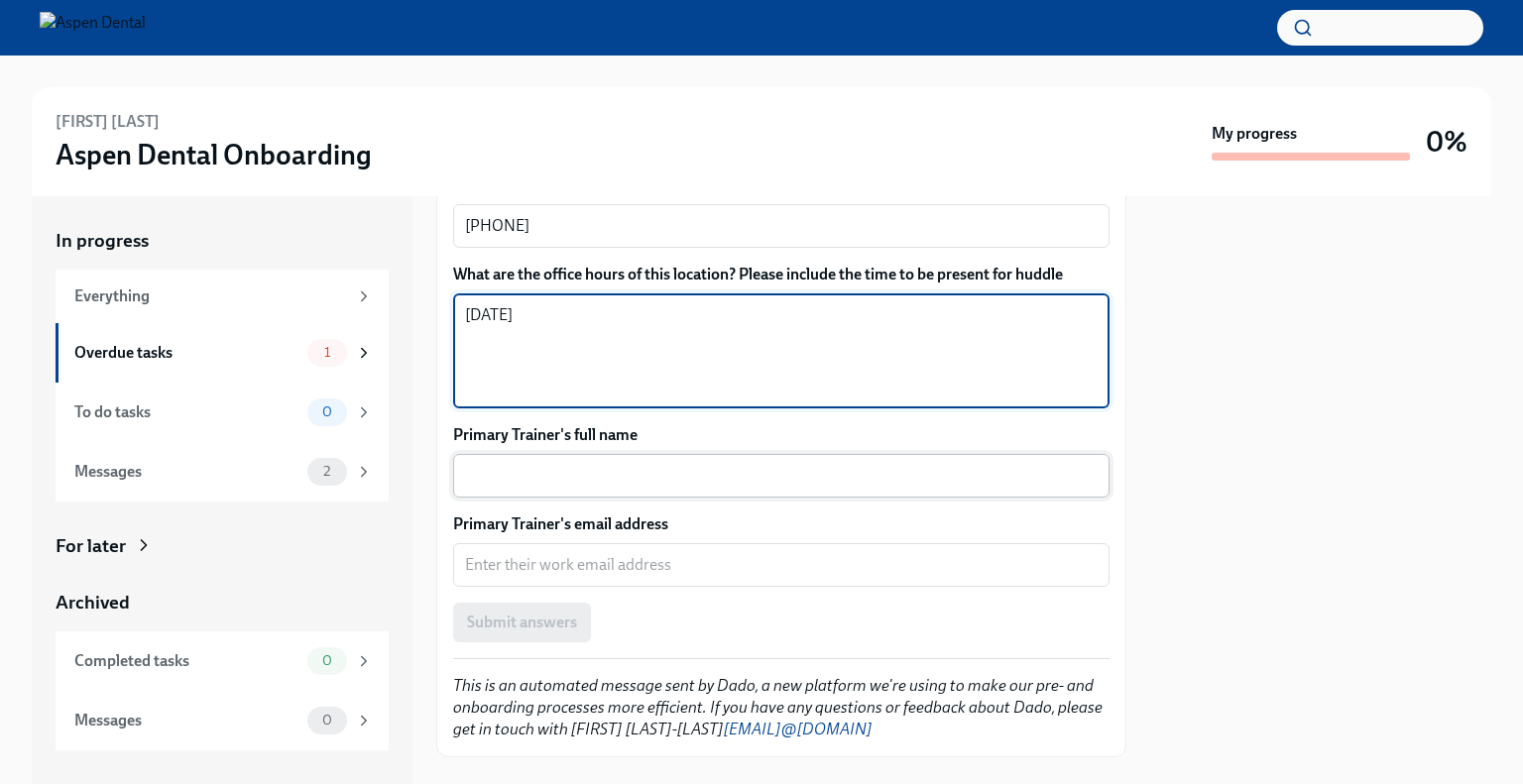 scroll, scrollTop: 1439, scrollLeft: 0, axis: vertical 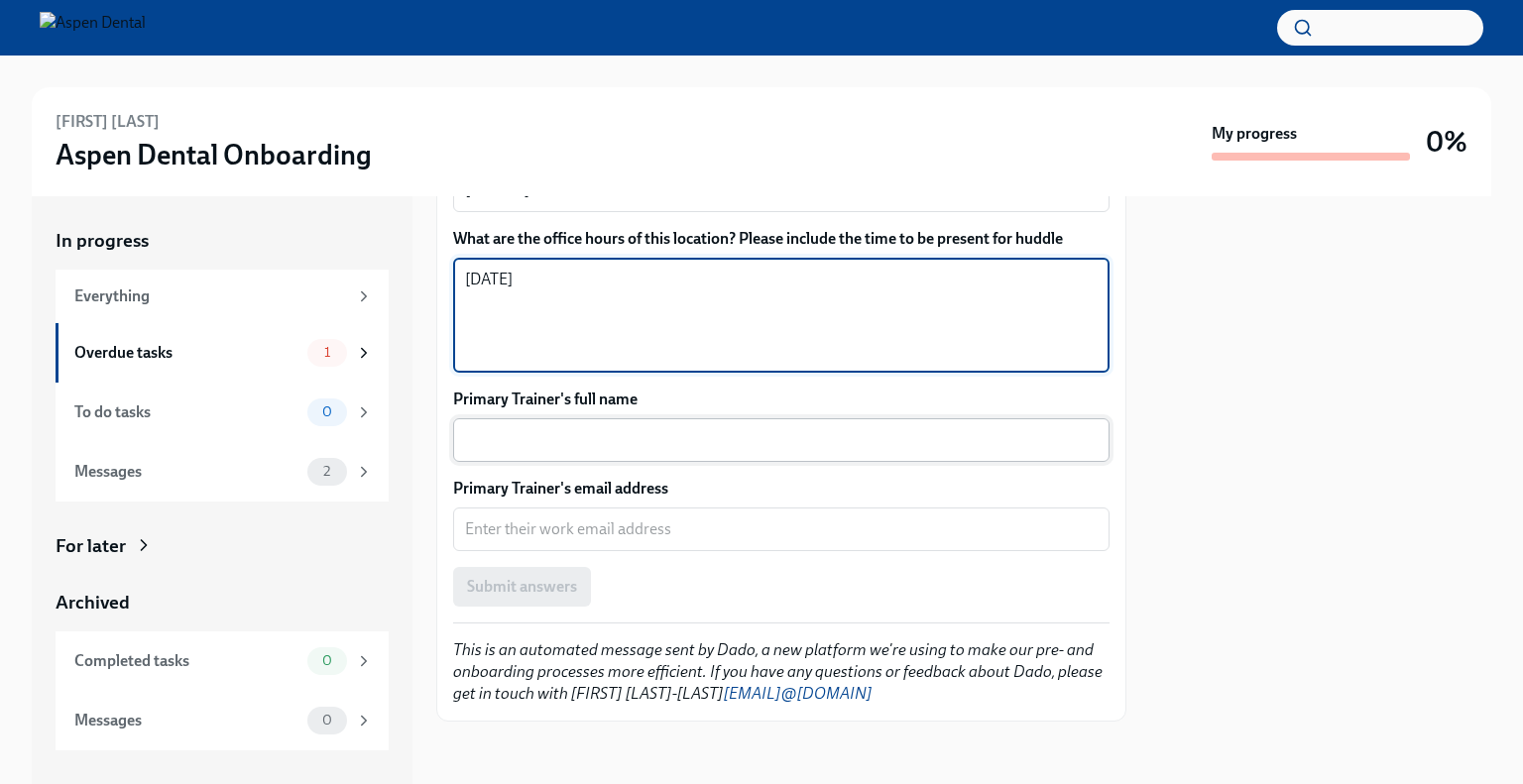 type on "[DATE]" 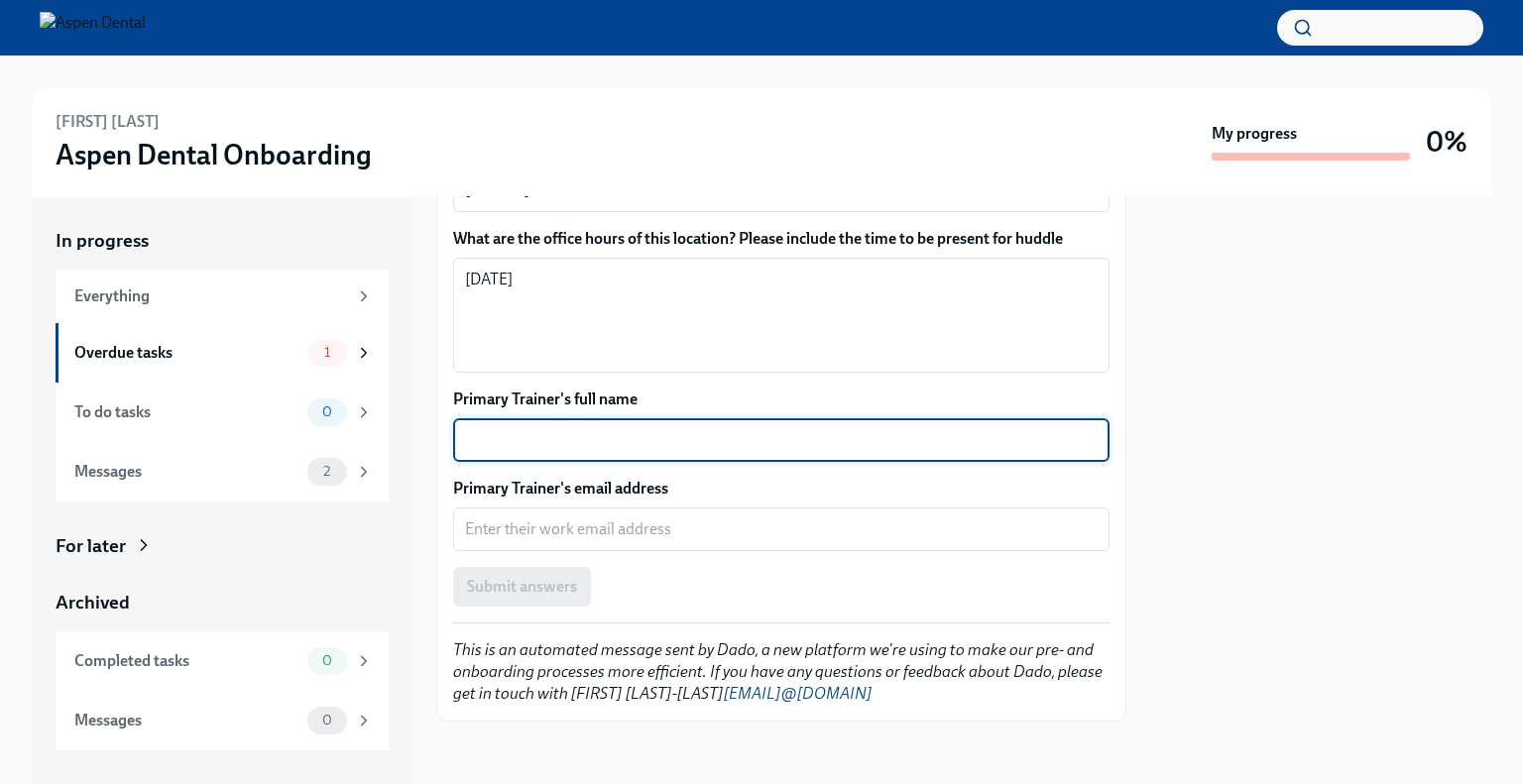 click on "Primary Trainer's full name" at bounding box center [781, 440] 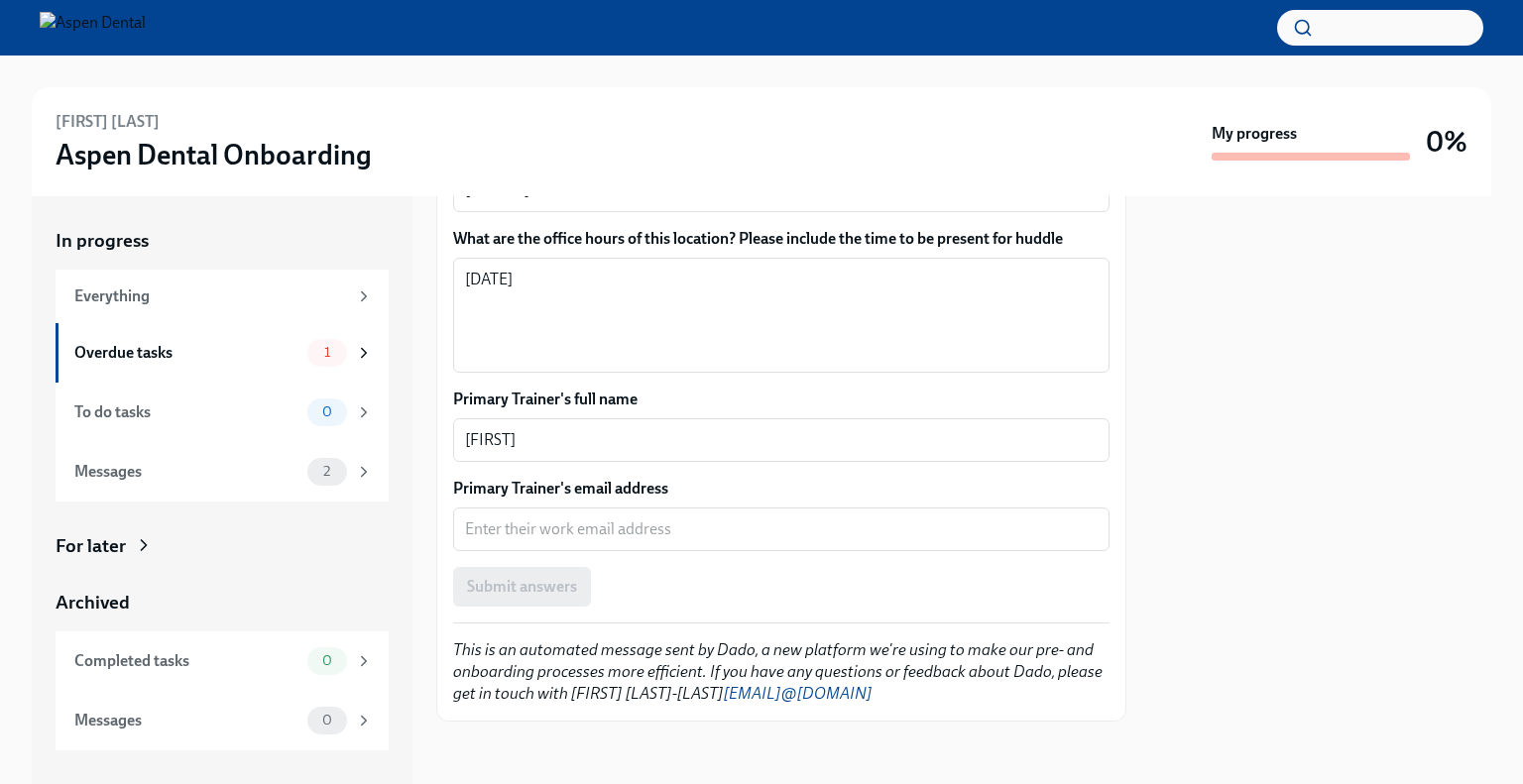 drag, startPoint x: 1411, startPoint y: 488, endPoint x: 1118, endPoint y: 498, distance: 293.1706 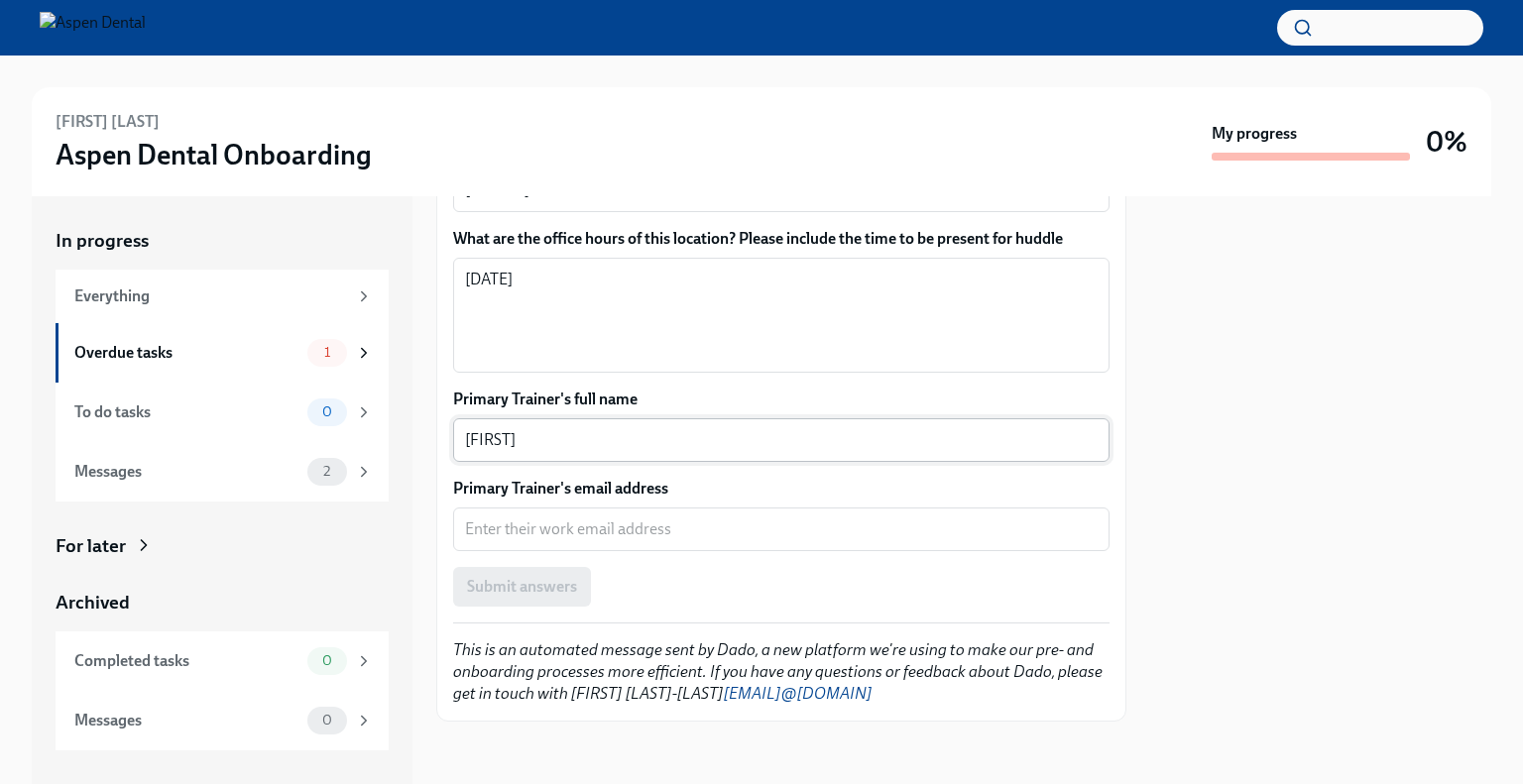 click on "[FIRST]  x ​" at bounding box center (781, 440) 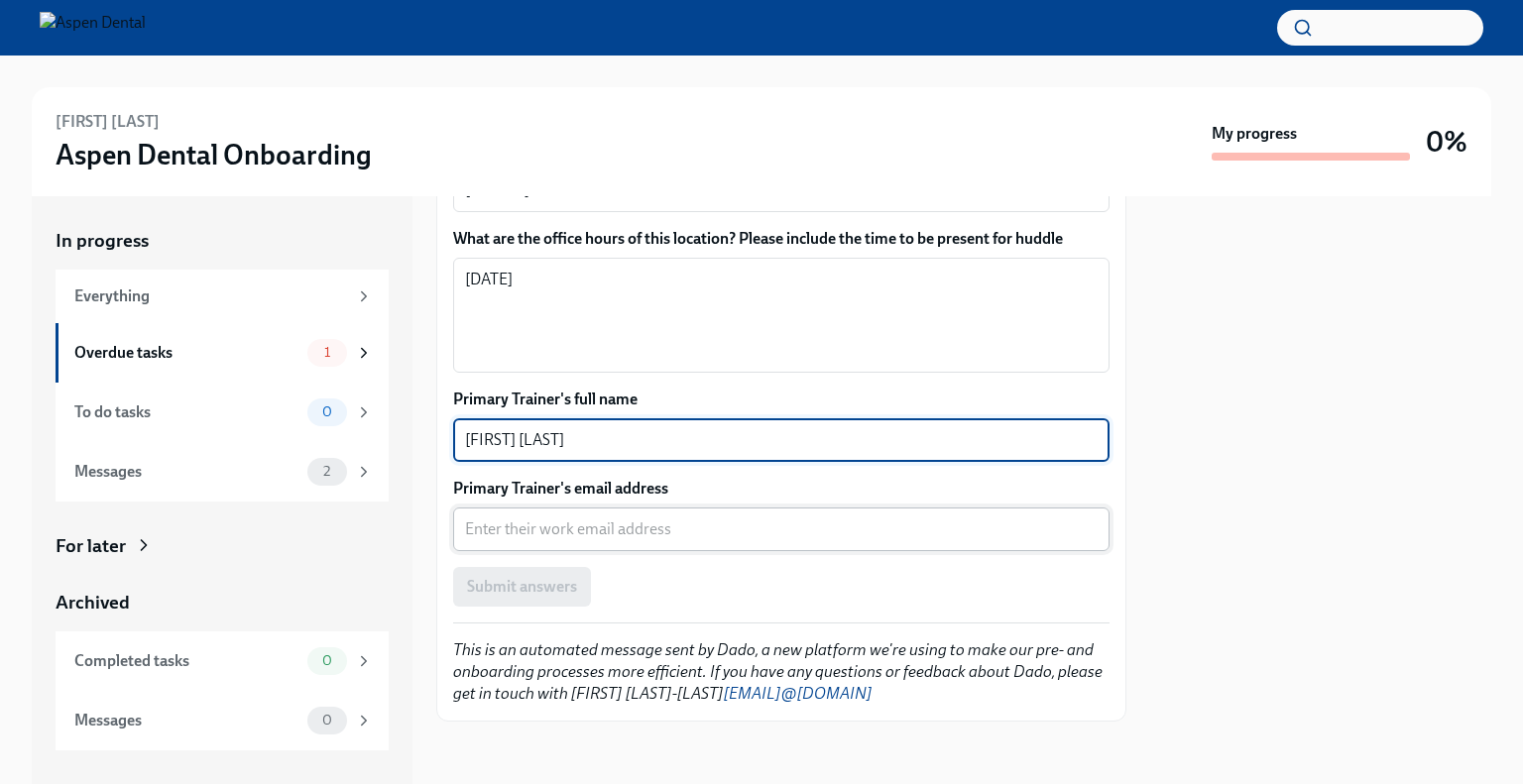 type on "[FIRST] [LAST]" 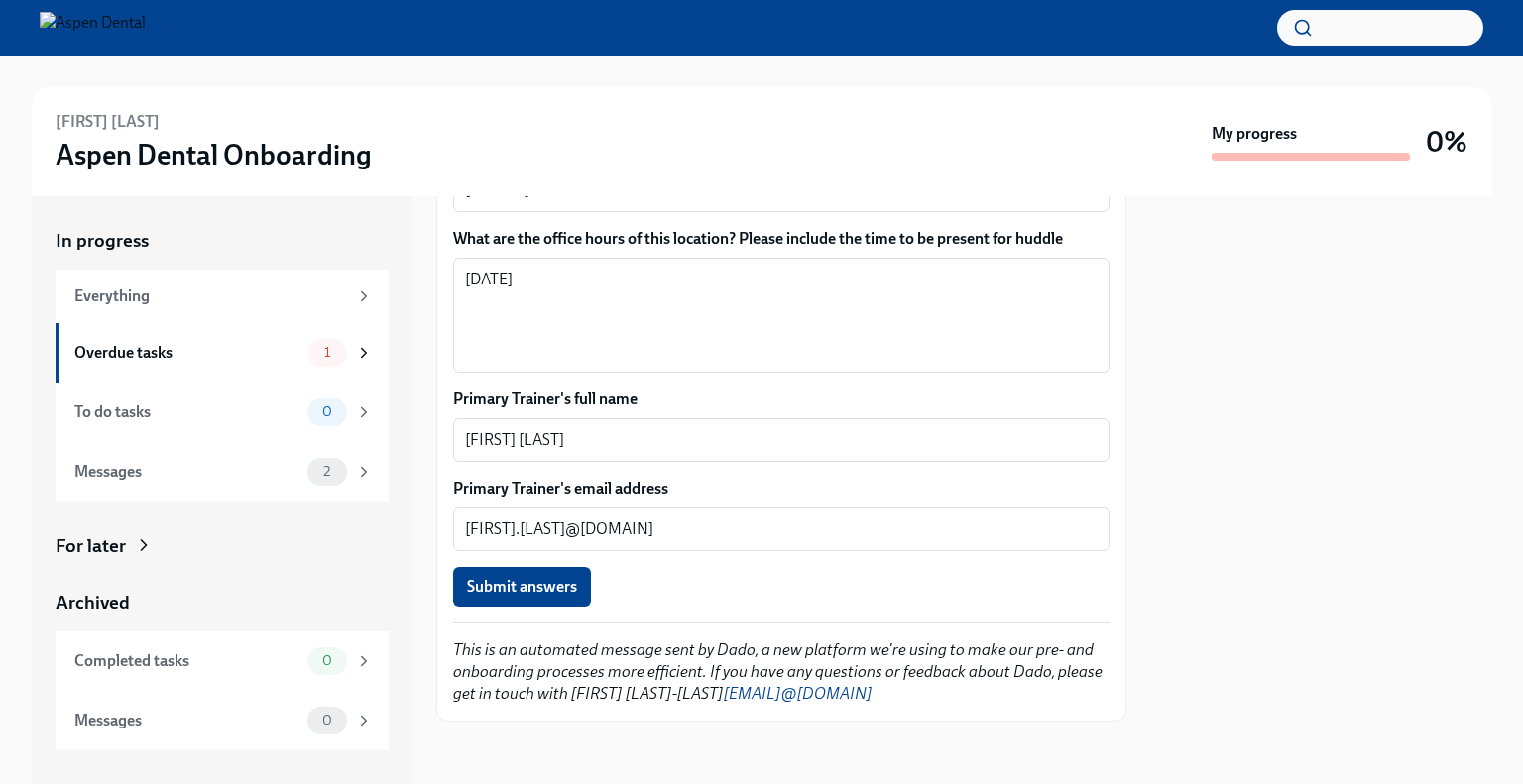 click at bounding box center [1321, 490] 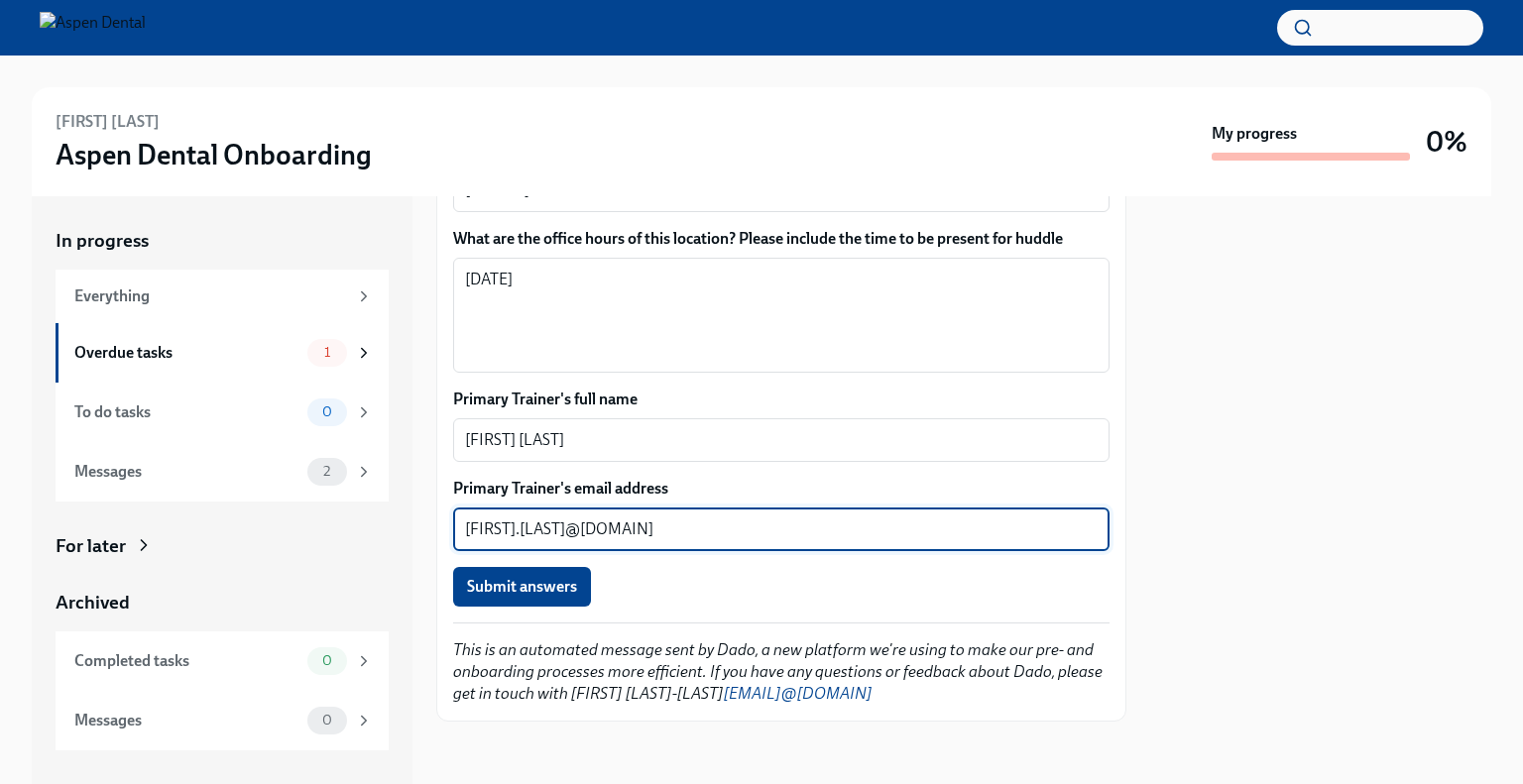 drag, startPoint x: 553, startPoint y: 531, endPoint x: 474, endPoint y: 534, distance: 79.05694 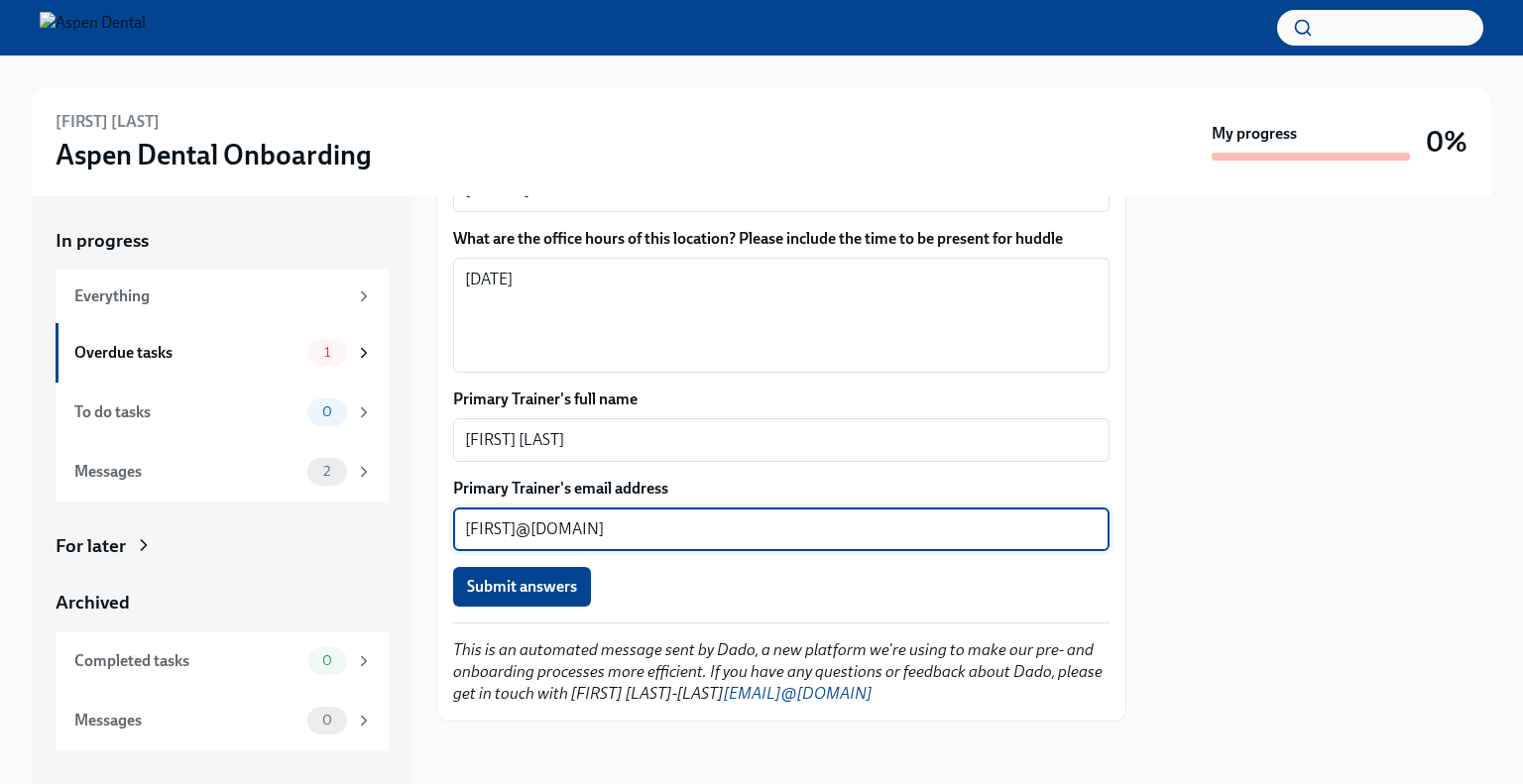 type on "[FIRST]@[DOMAIN]" 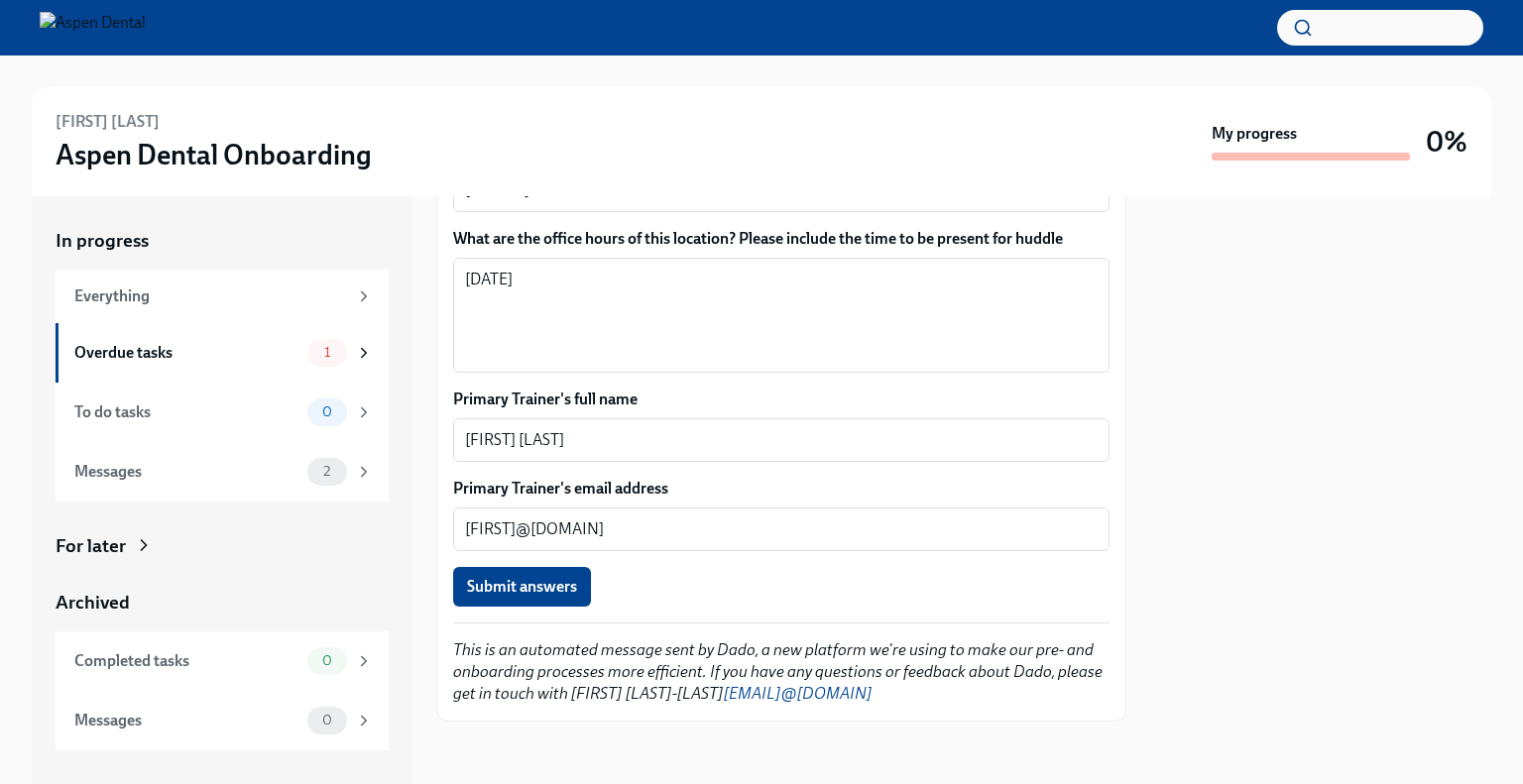 click on "Submit answers" at bounding box center [781, 587] 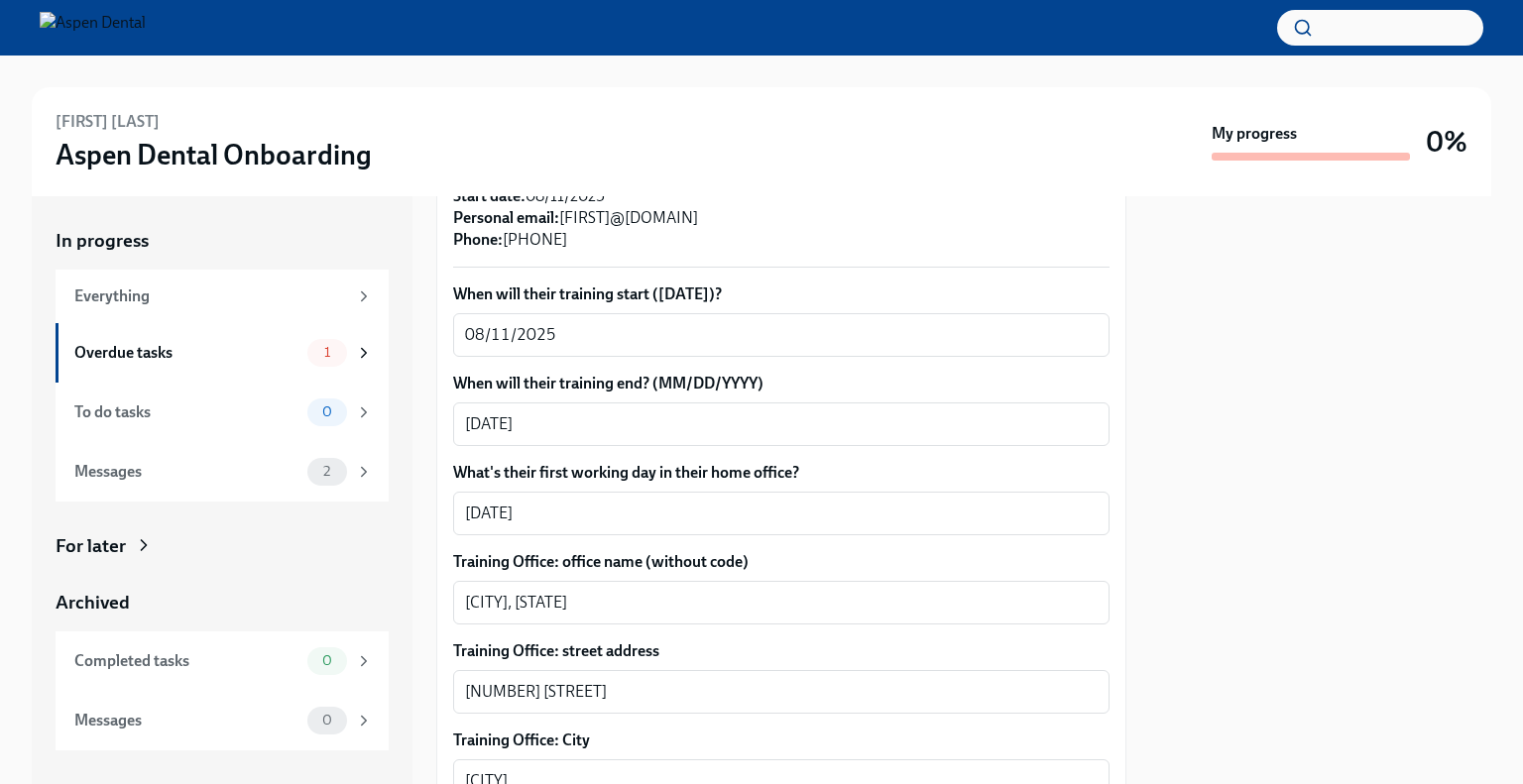 scroll, scrollTop: 646, scrollLeft: 0, axis: vertical 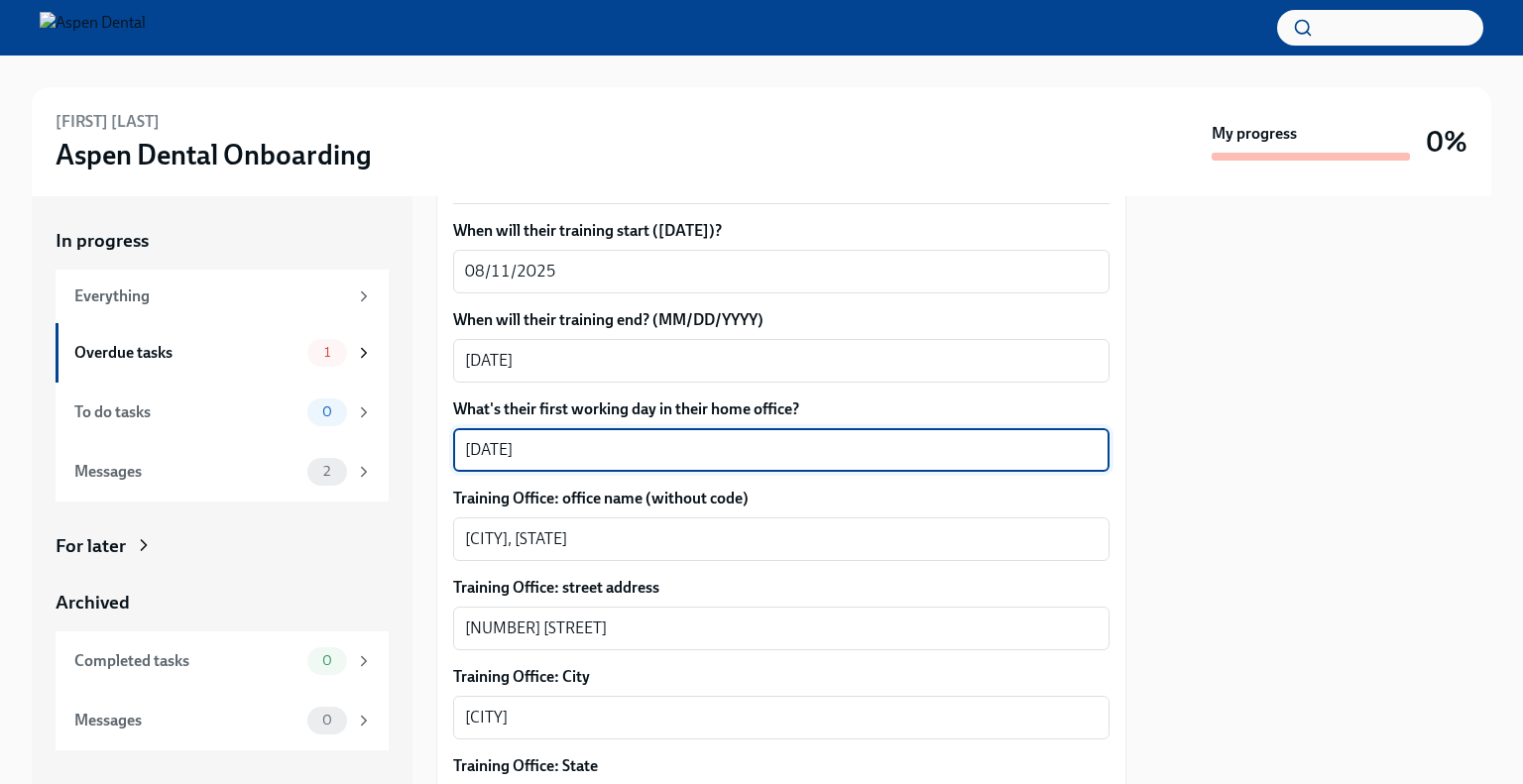 click on "[DATE]" at bounding box center [781, 450] 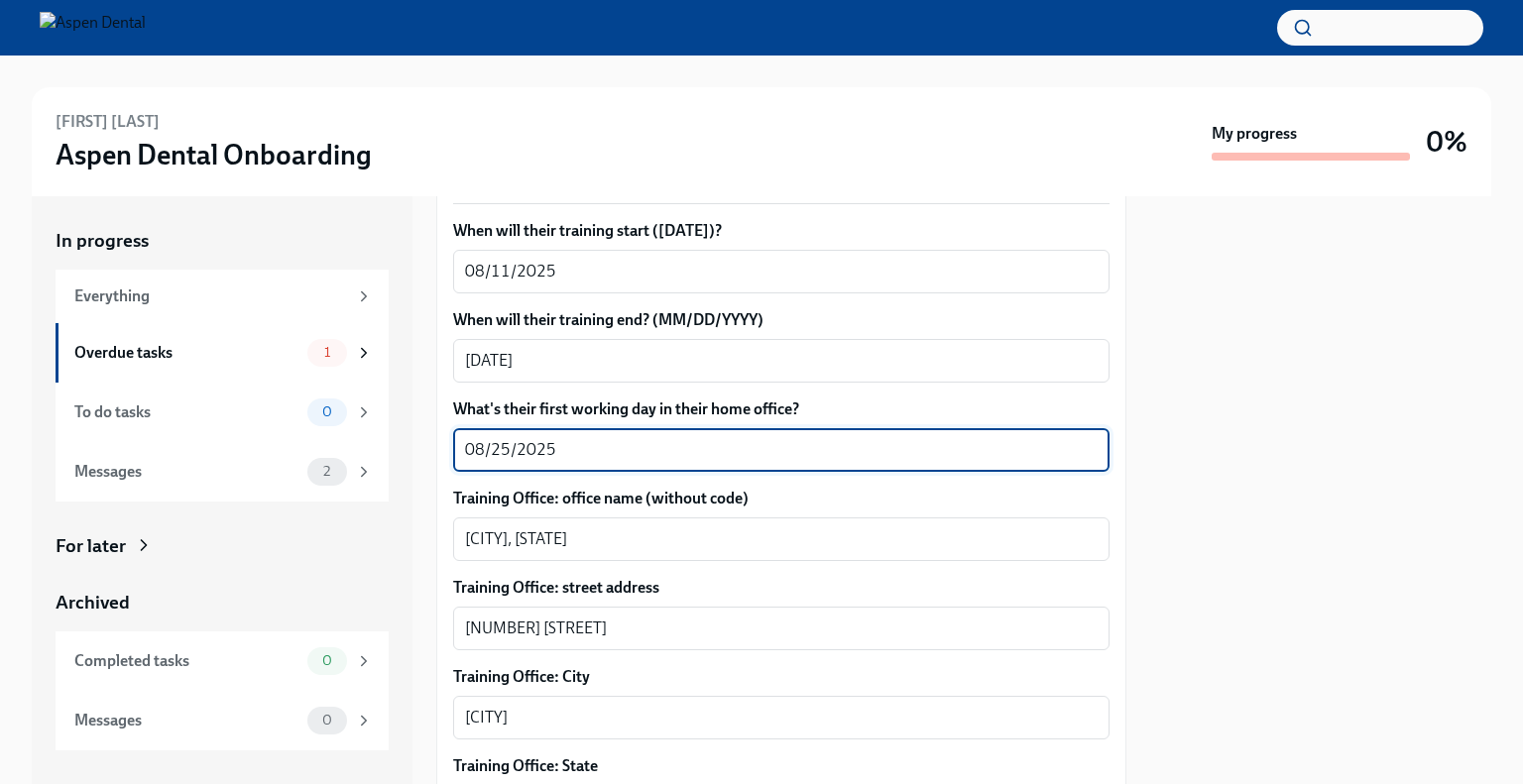 type on "08/25/2025" 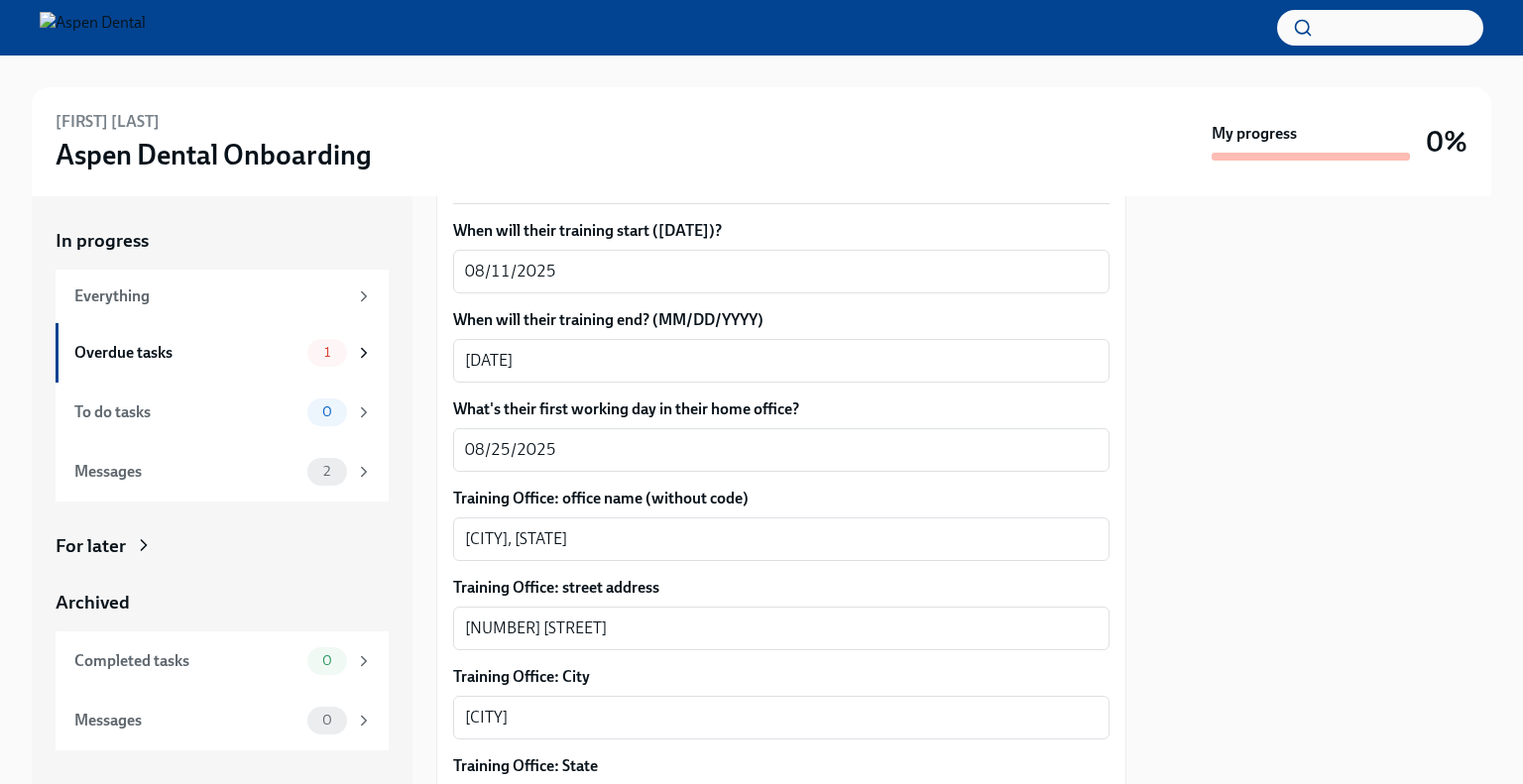 click on "Training Office: office name (without code)" at bounding box center (781, 499) 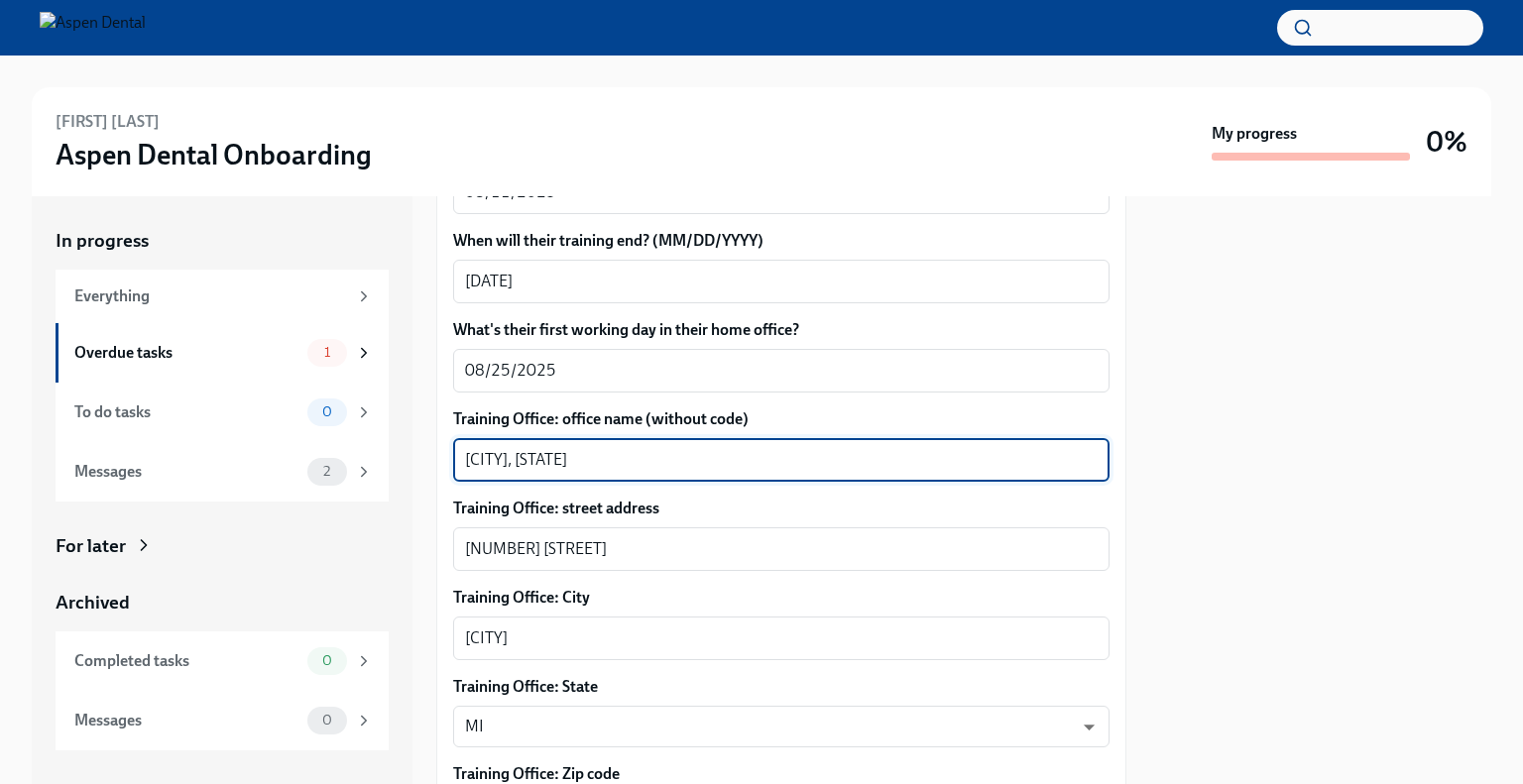 scroll, scrollTop: 844, scrollLeft: 0, axis: vertical 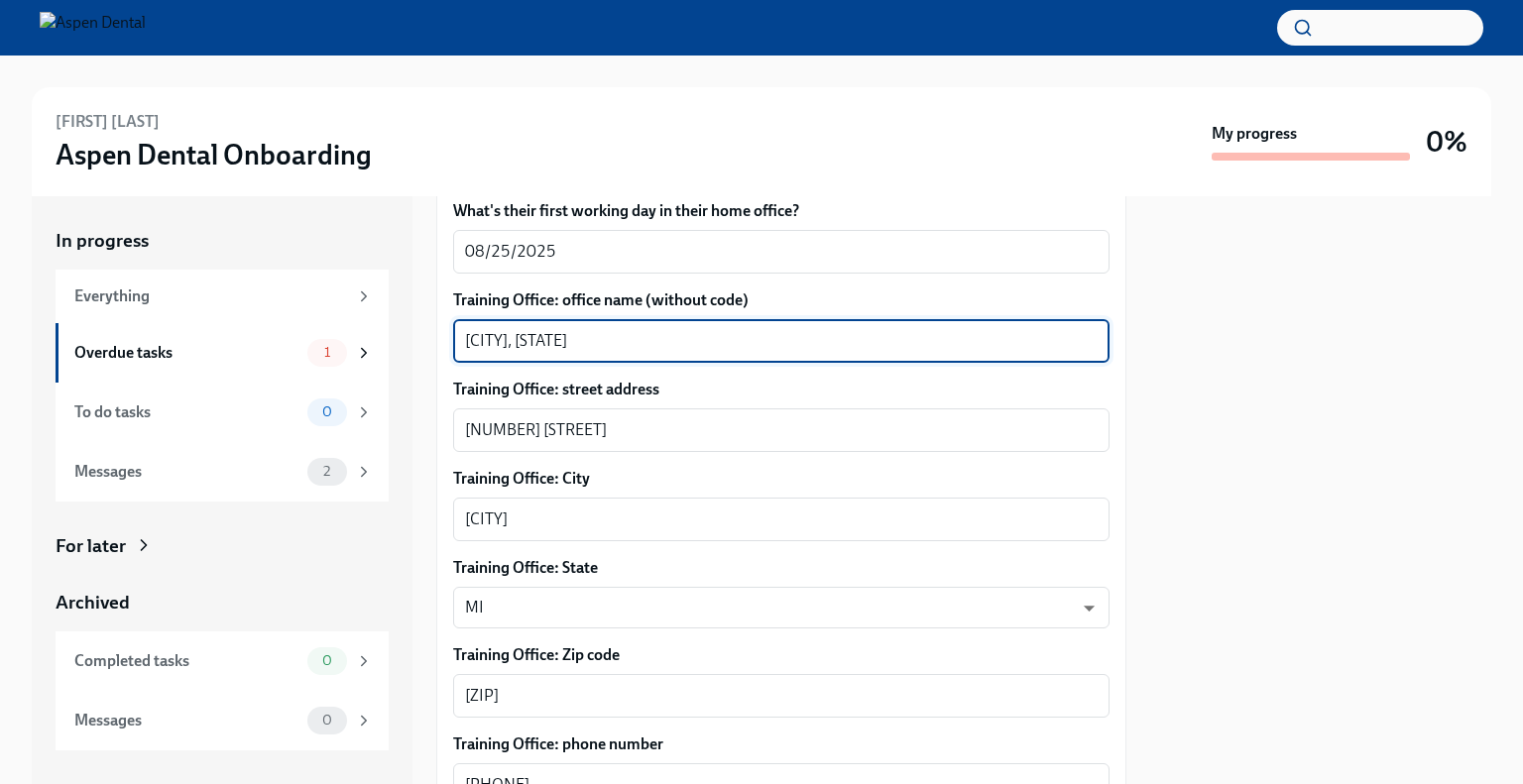 click on "[CITY], [STATE]" at bounding box center [781, 341] 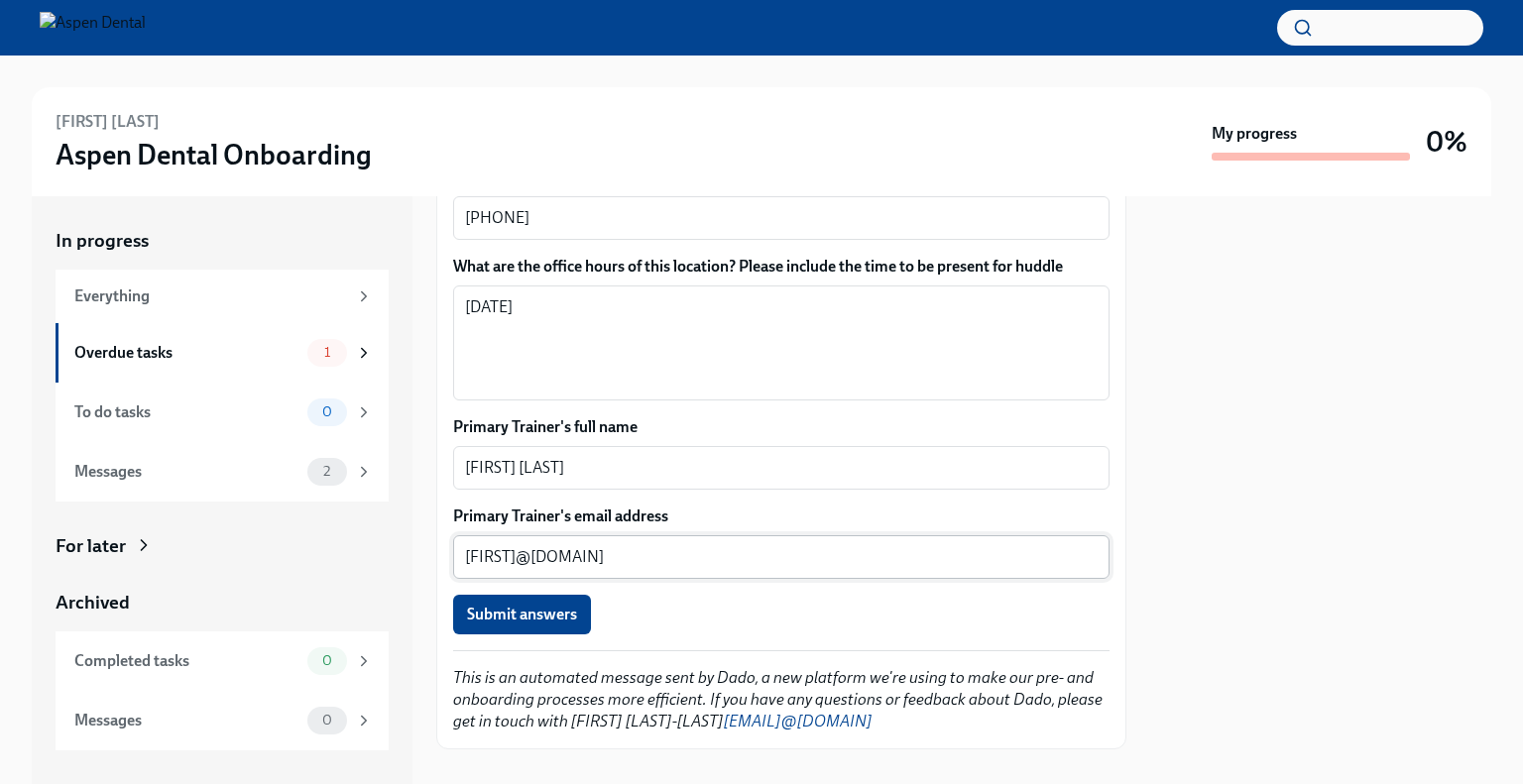 scroll, scrollTop: 1439, scrollLeft: 0, axis: vertical 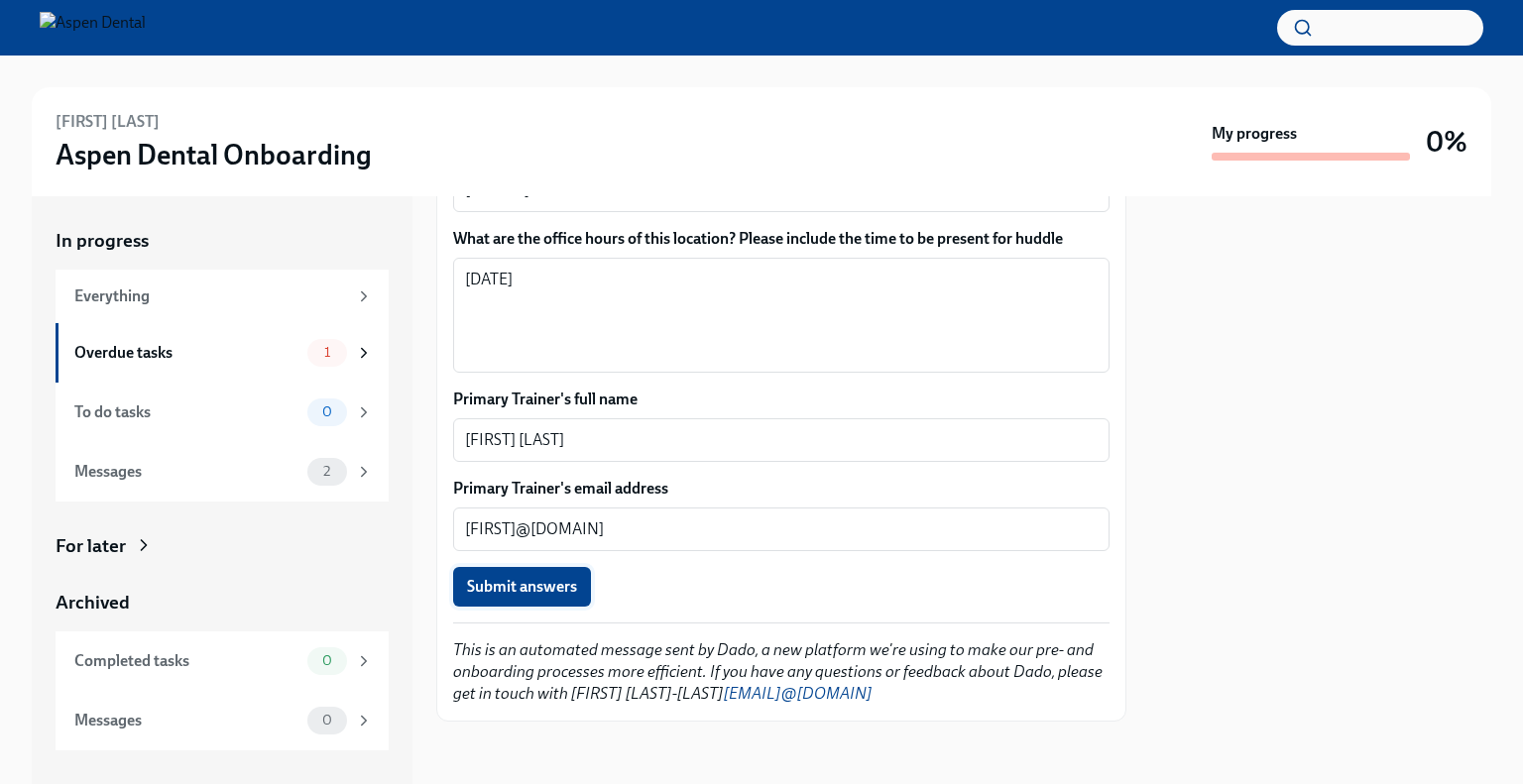 click on "Submit answers" at bounding box center (522, 587) 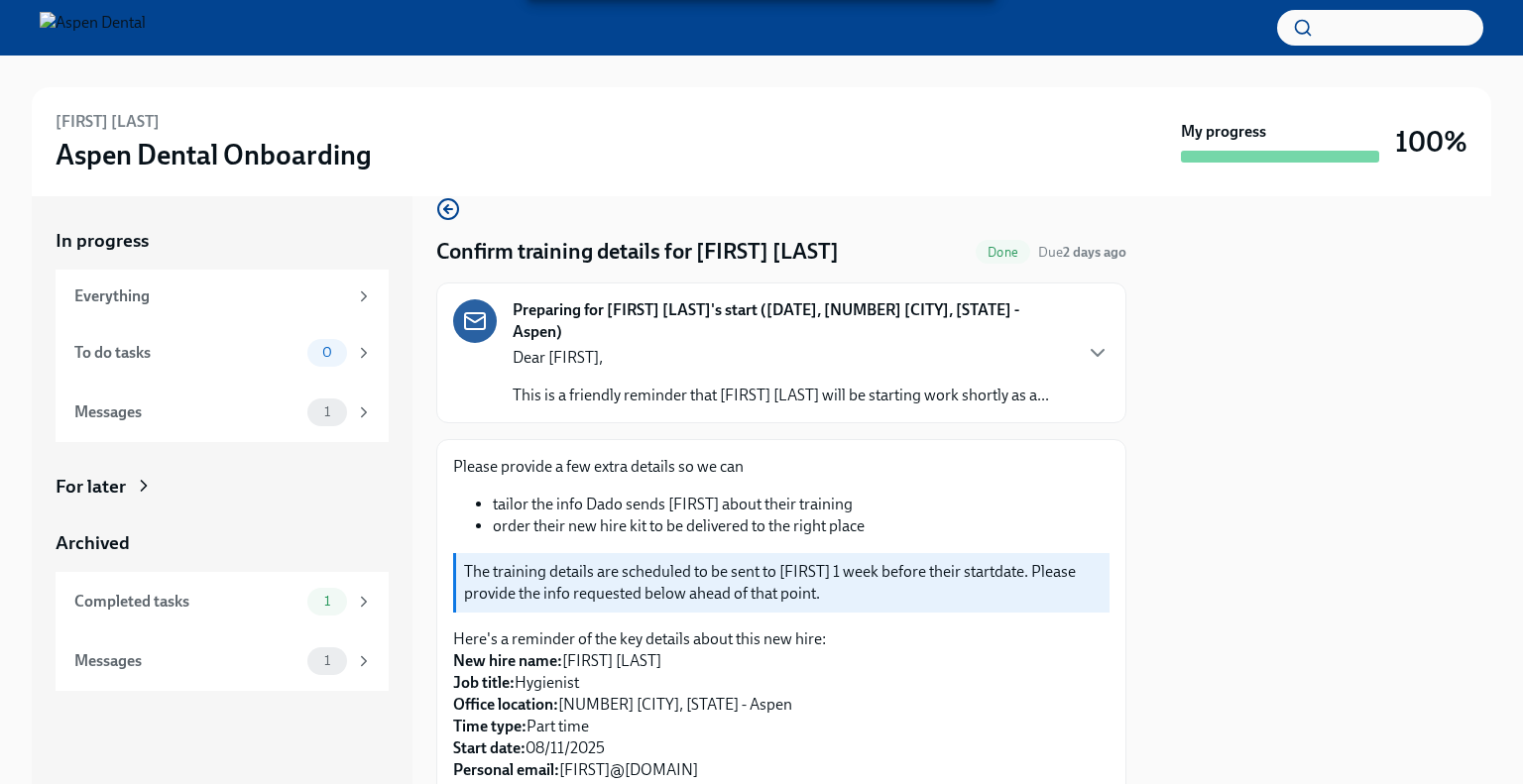 scroll, scrollTop: 0, scrollLeft: 0, axis: both 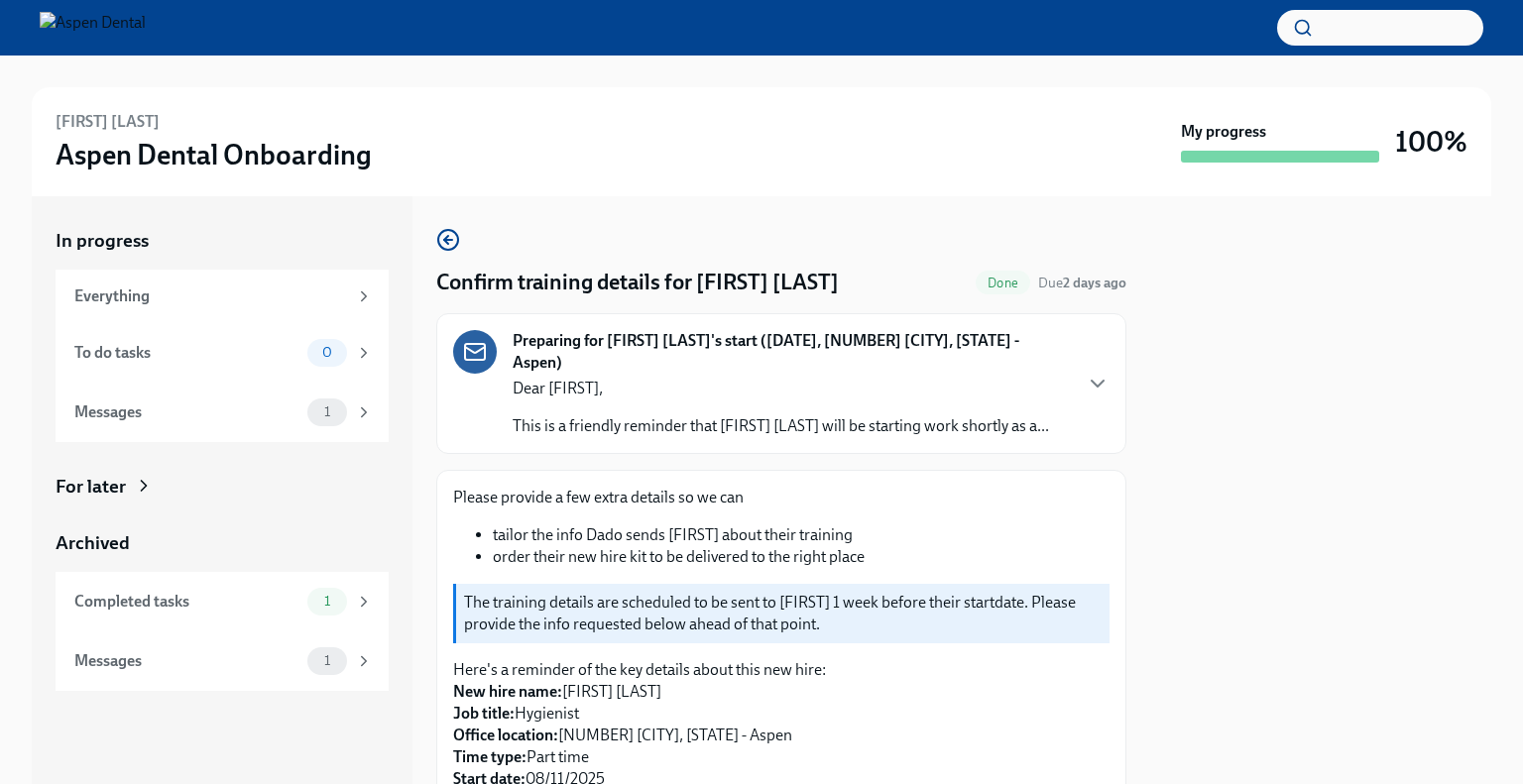 click on "This is a friendly reminder that [FIRST] [LAST] will be starting work shortly as a..." at bounding box center (780, 426) 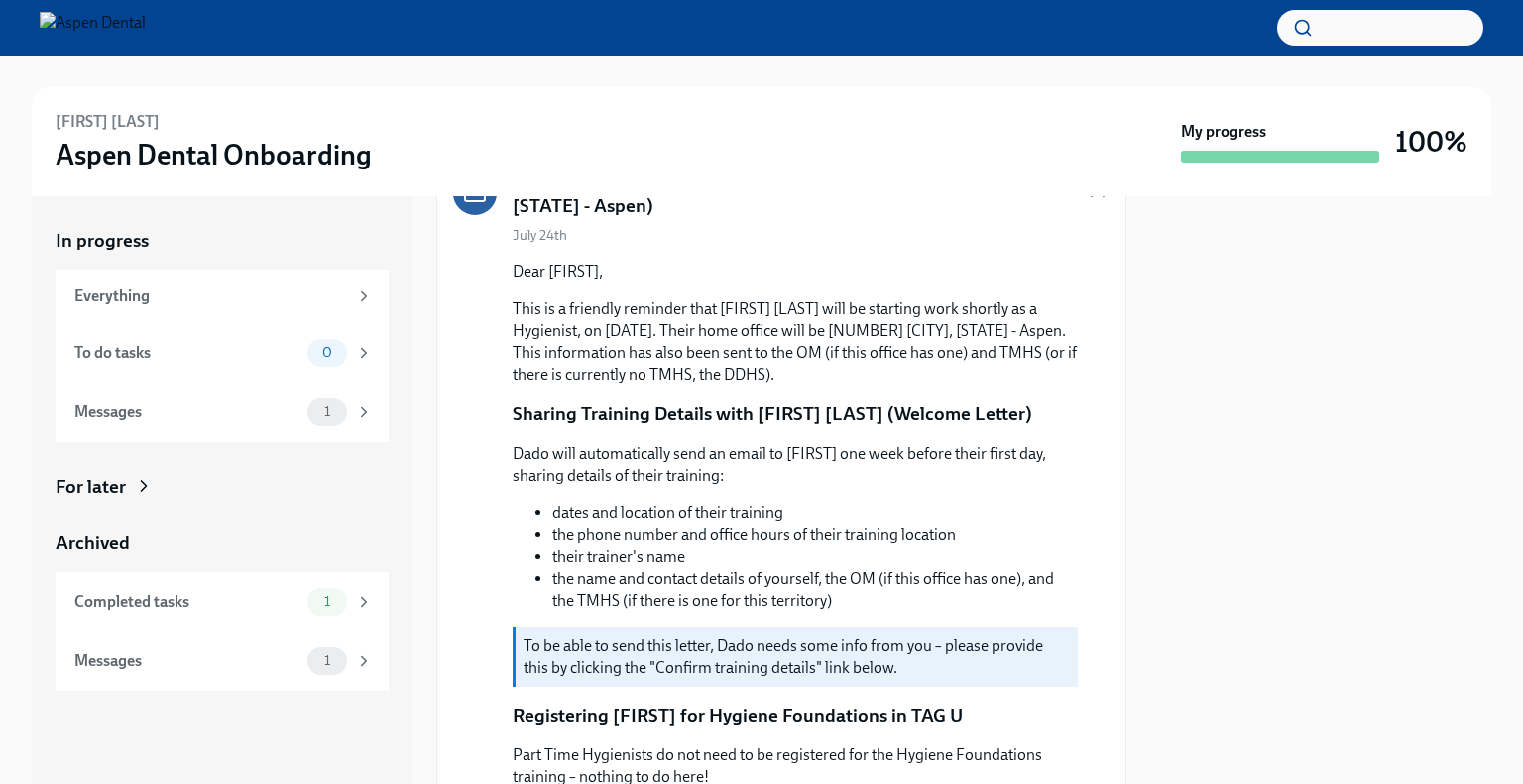 scroll, scrollTop: 0, scrollLeft: 0, axis: both 